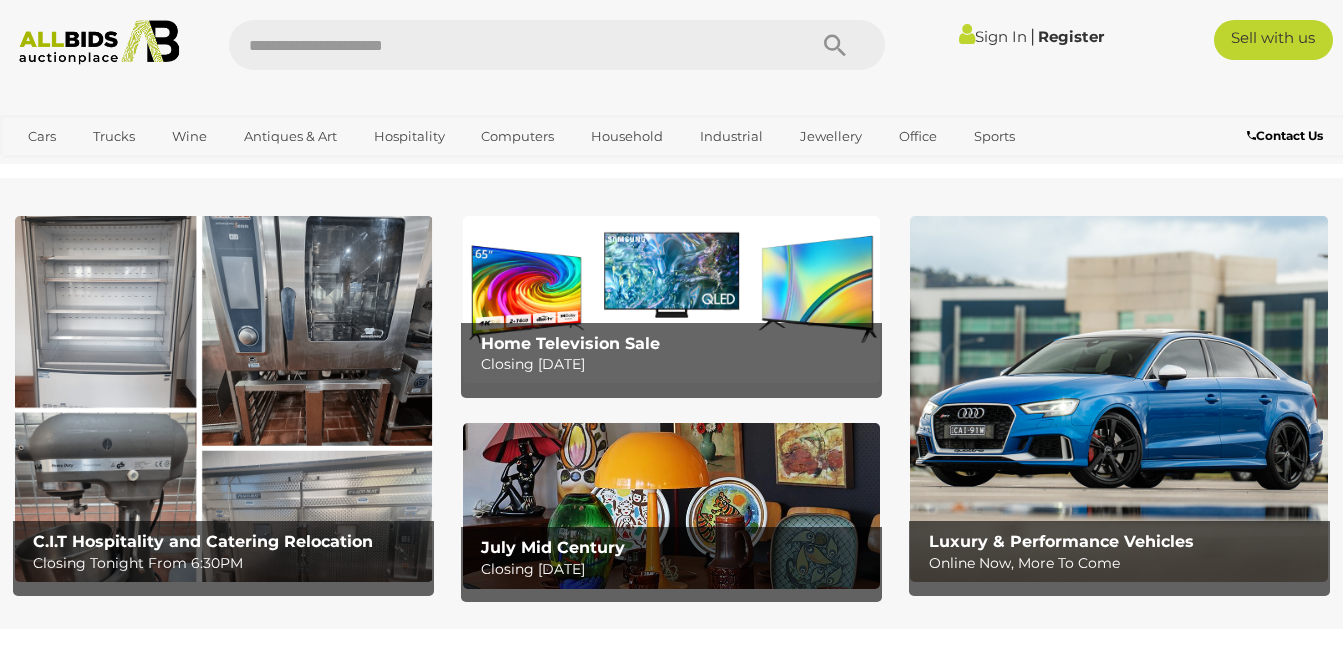 scroll, scrollTop: 0, scrollLeft: 0, axis: both 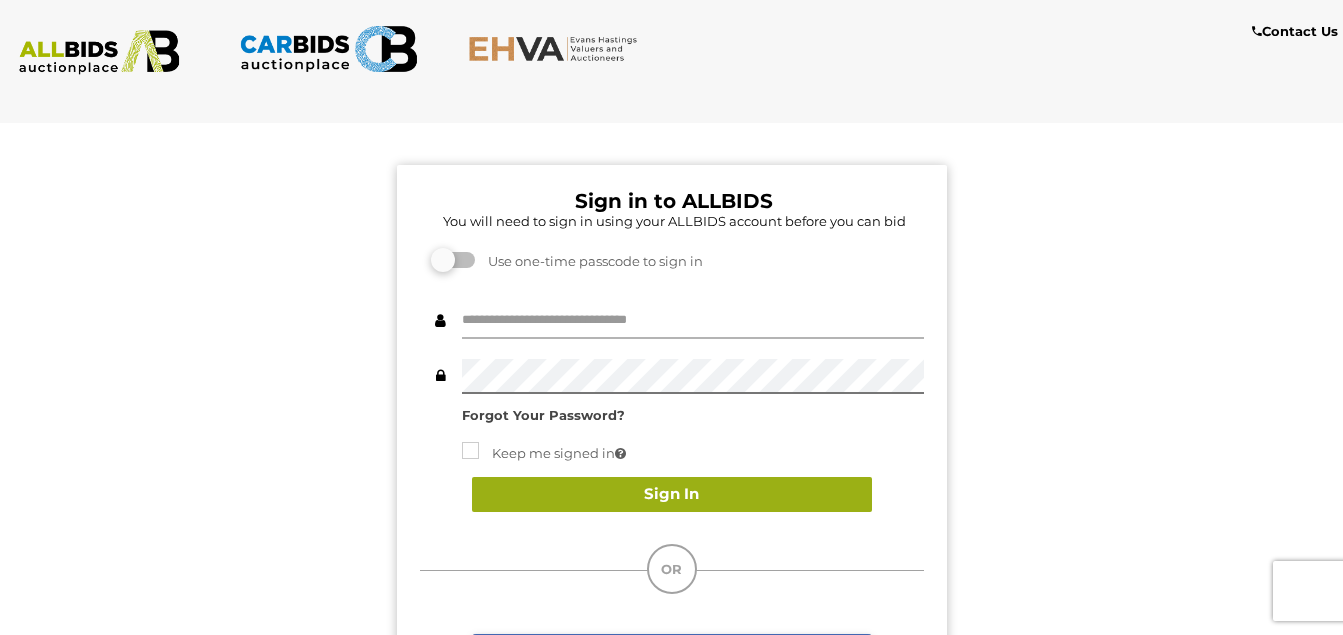 type on "**********" 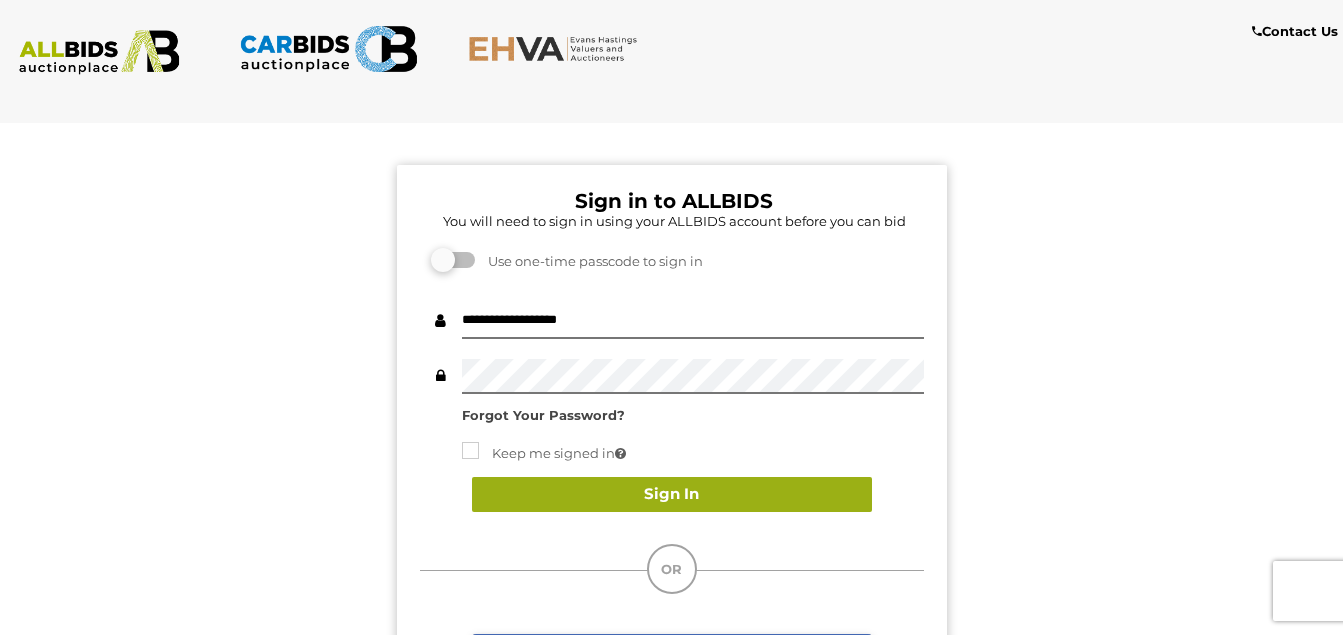 click on "Sign In" at bounding box center (672, 494) 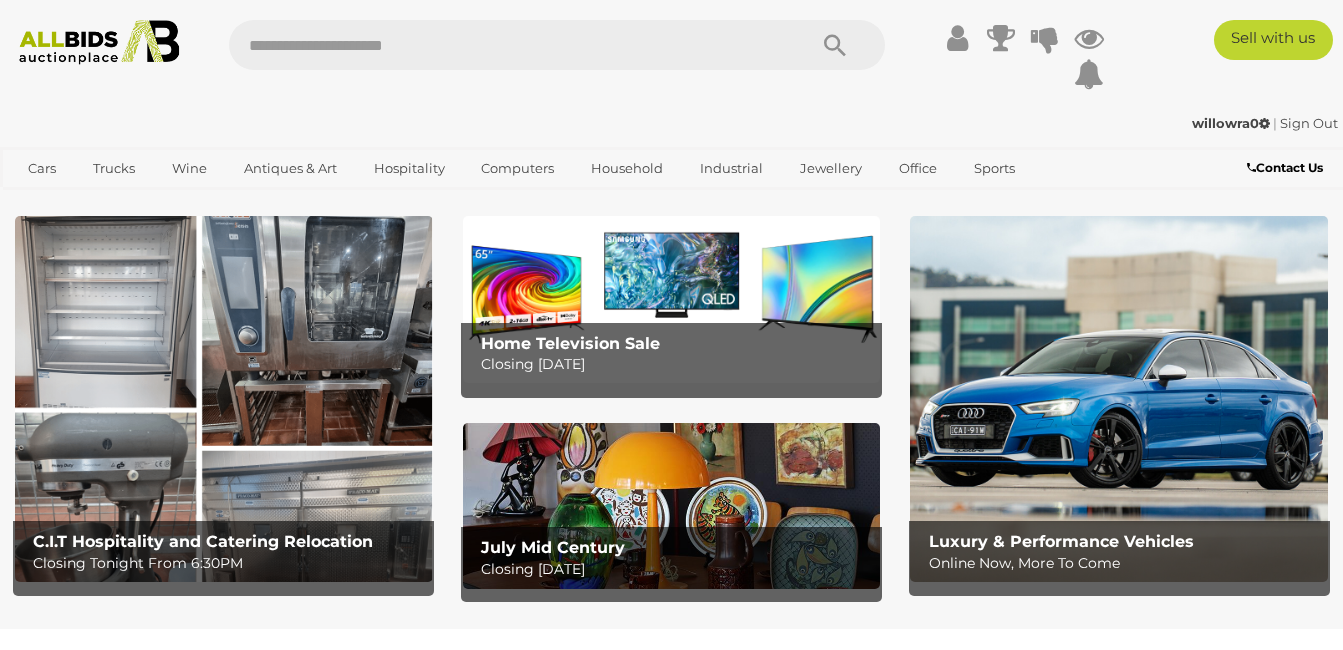 scroll, scrollTop: 0, scrollLeft: 0, axis: both 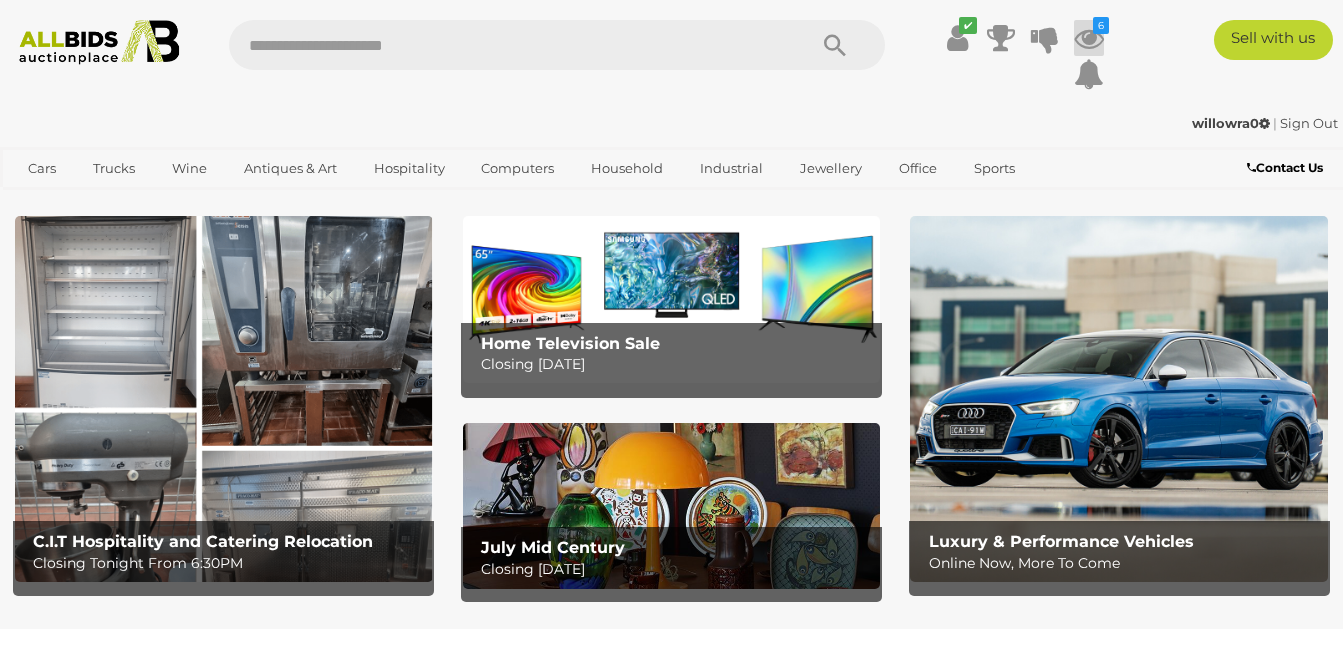 click on "6" at bounding box center (1101, 25) 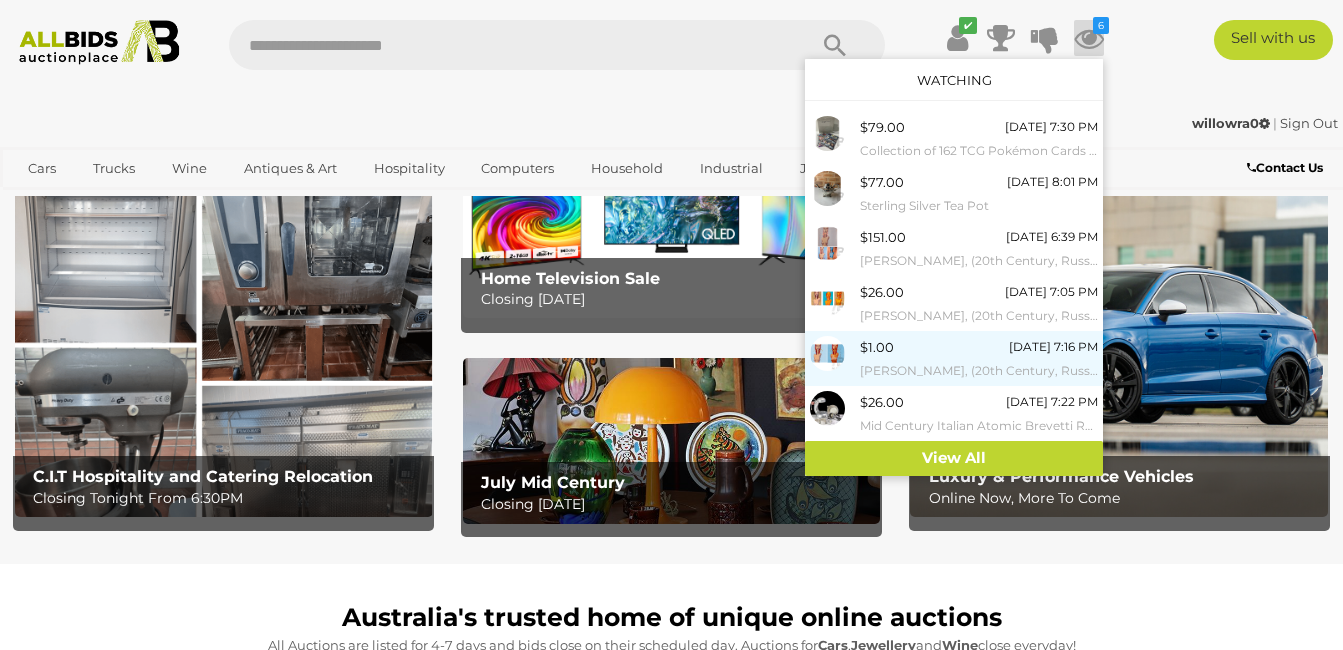 scroll, scrollTop: 100, scrollLeft: 0, axis: vertical 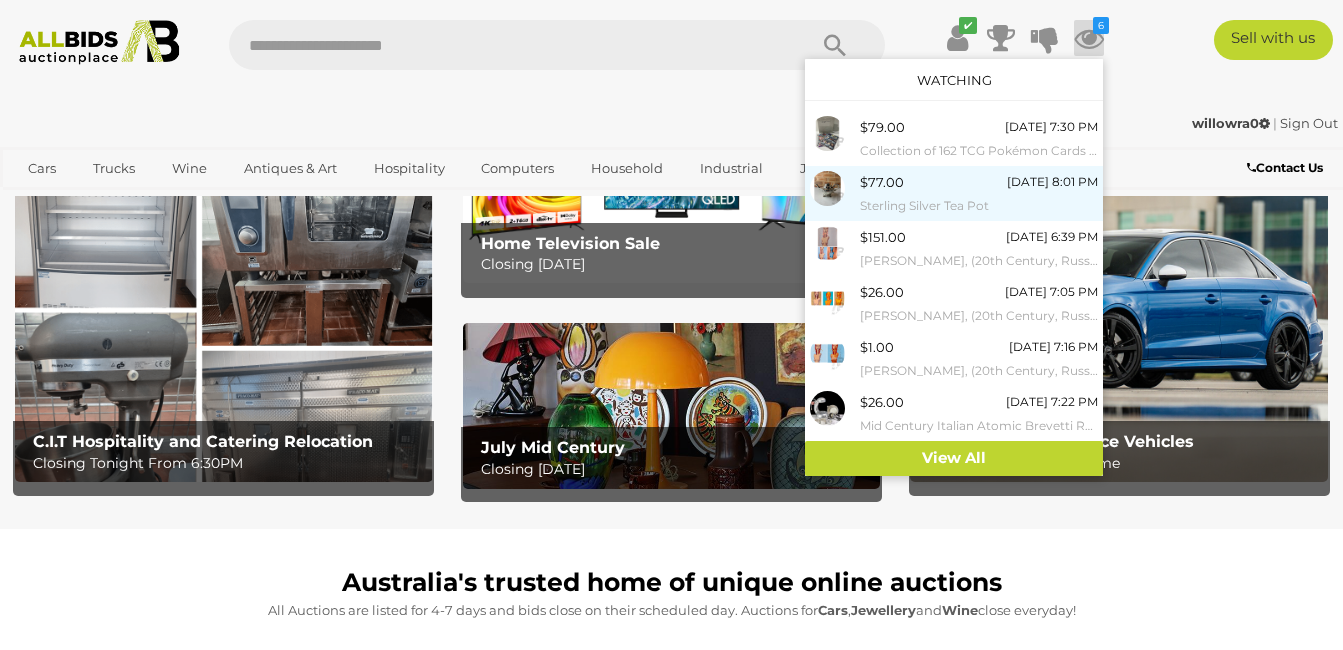 click on "$77.00
Monday 8:01 PM
Sterling Silver Tea Pot" at bounding box center [979, 193] 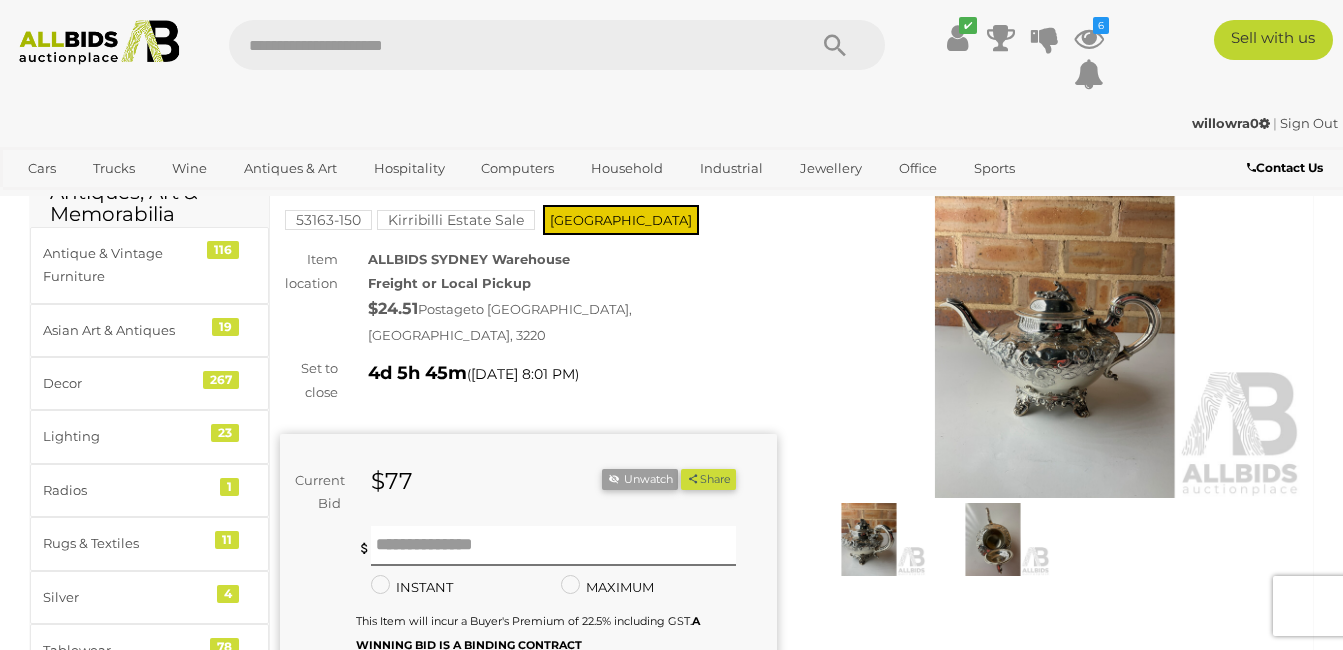 scroll, scrollTop: 0, scrollLeft: 0, axis: both 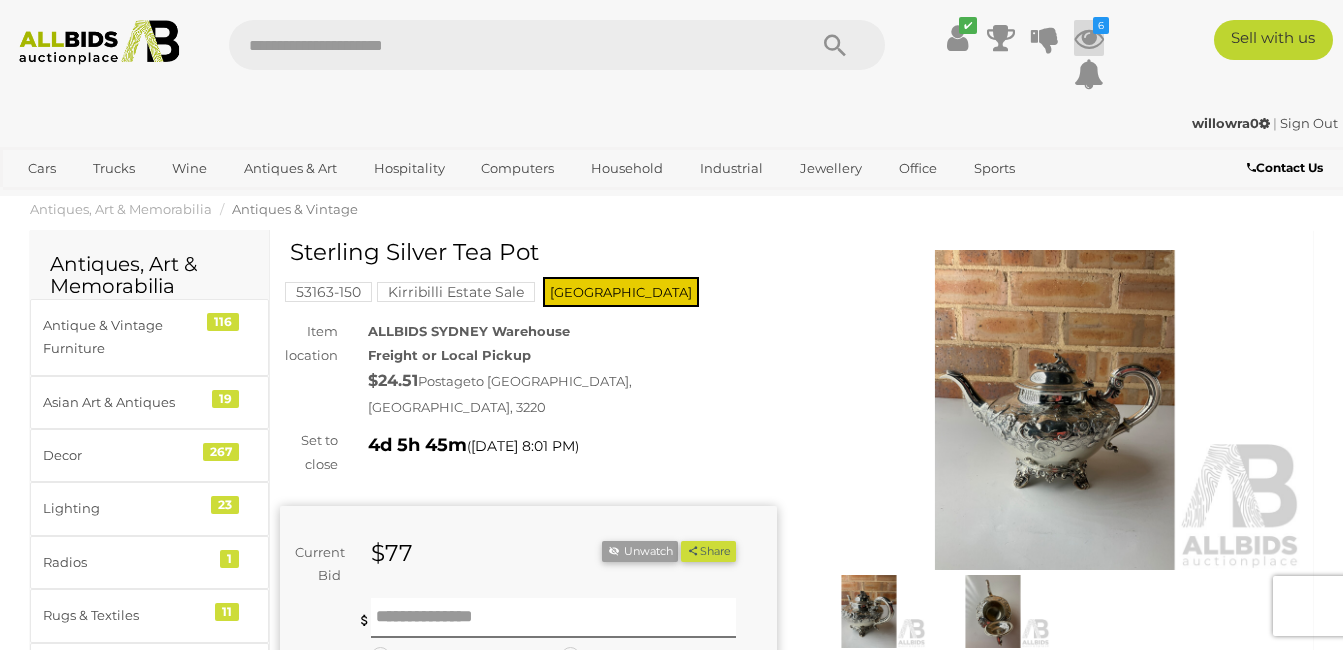 click on "6" at bounding box center [1101, 25] 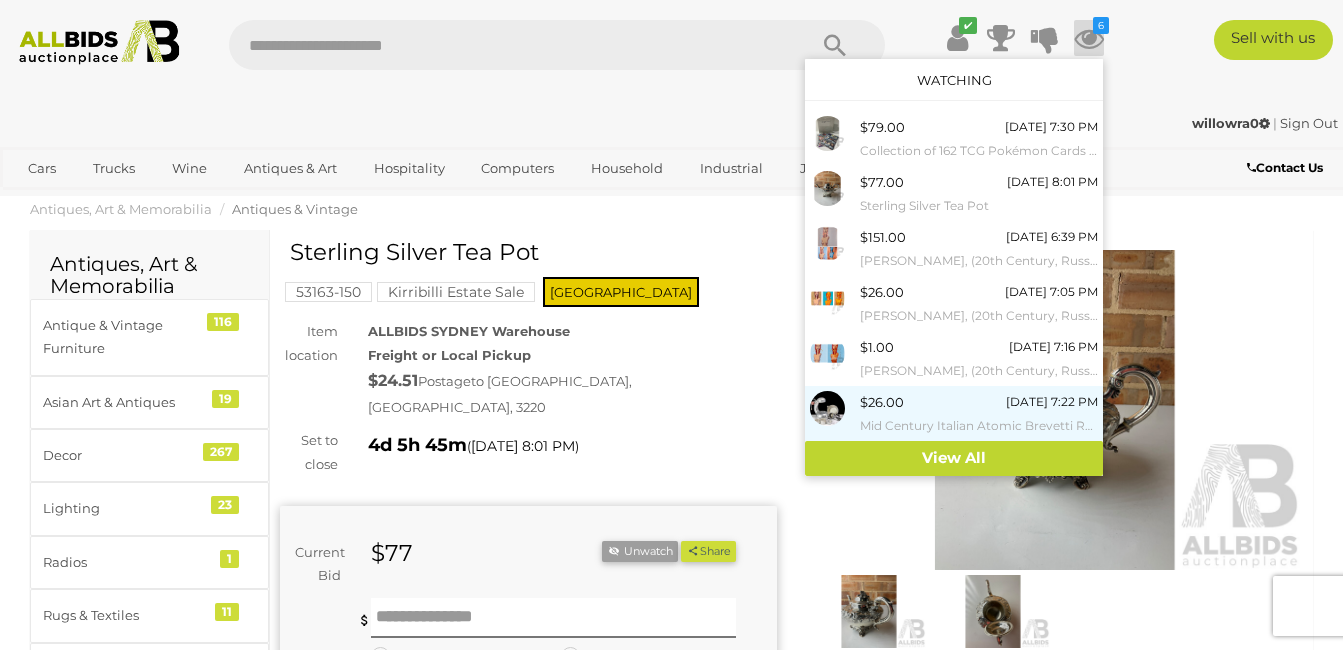 click on "$26.00
22/07/2025 7:22 PM
Mid Century Italian Atomic Brevetti Robbiati Milano Coffee Machine with Jug, Basket and Three Filters" at bounding box center (979, 413) 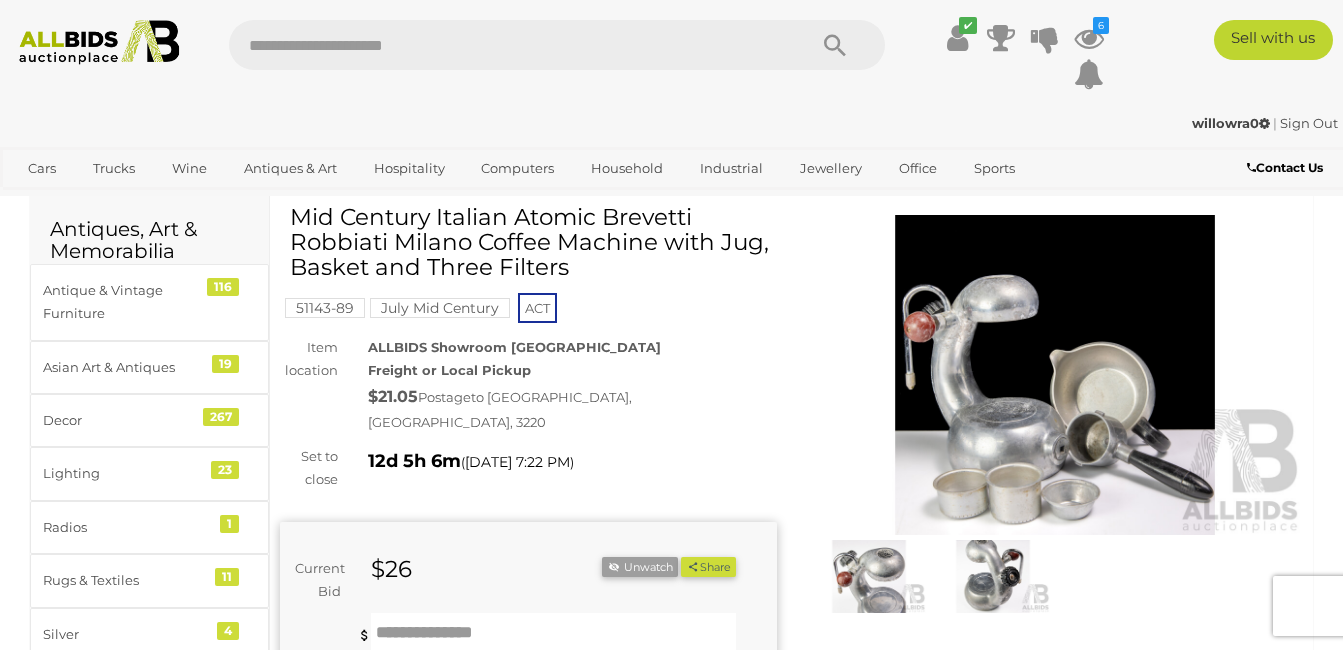 scroll, scrollTop: 0, scrollLeft: 0, axis: both 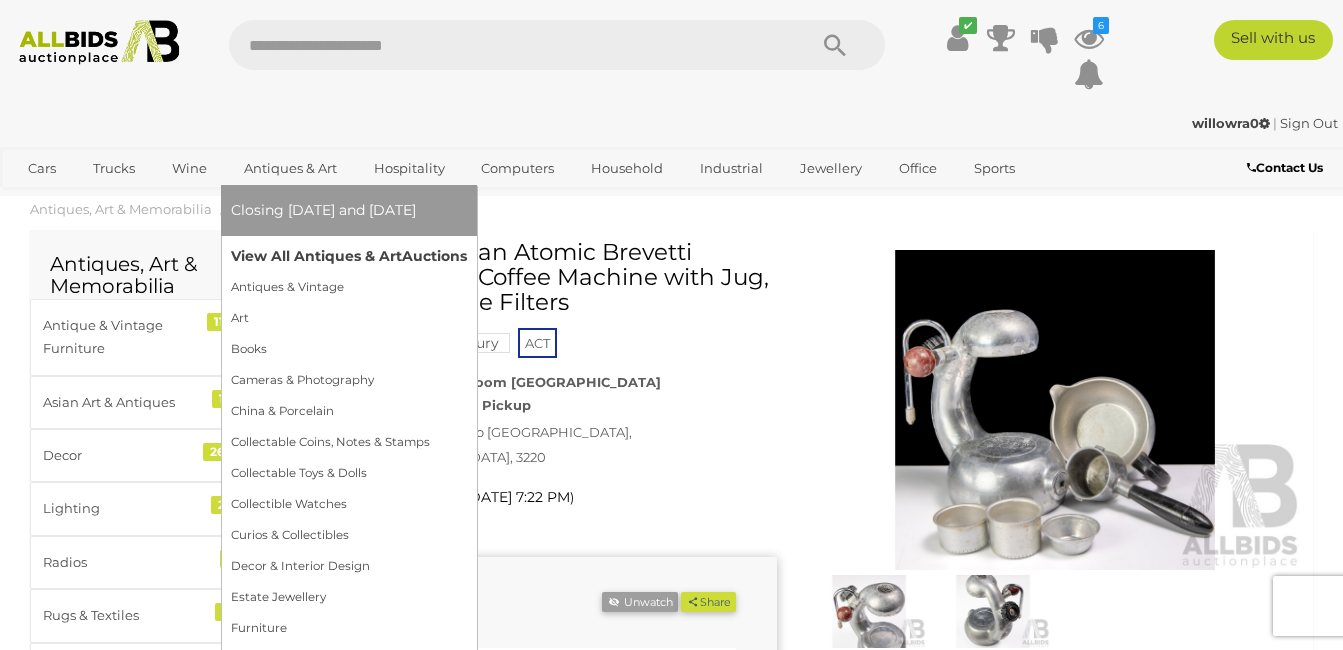 click on "View All Antiques & Art  Auctions" at bounding box center (349, 256) 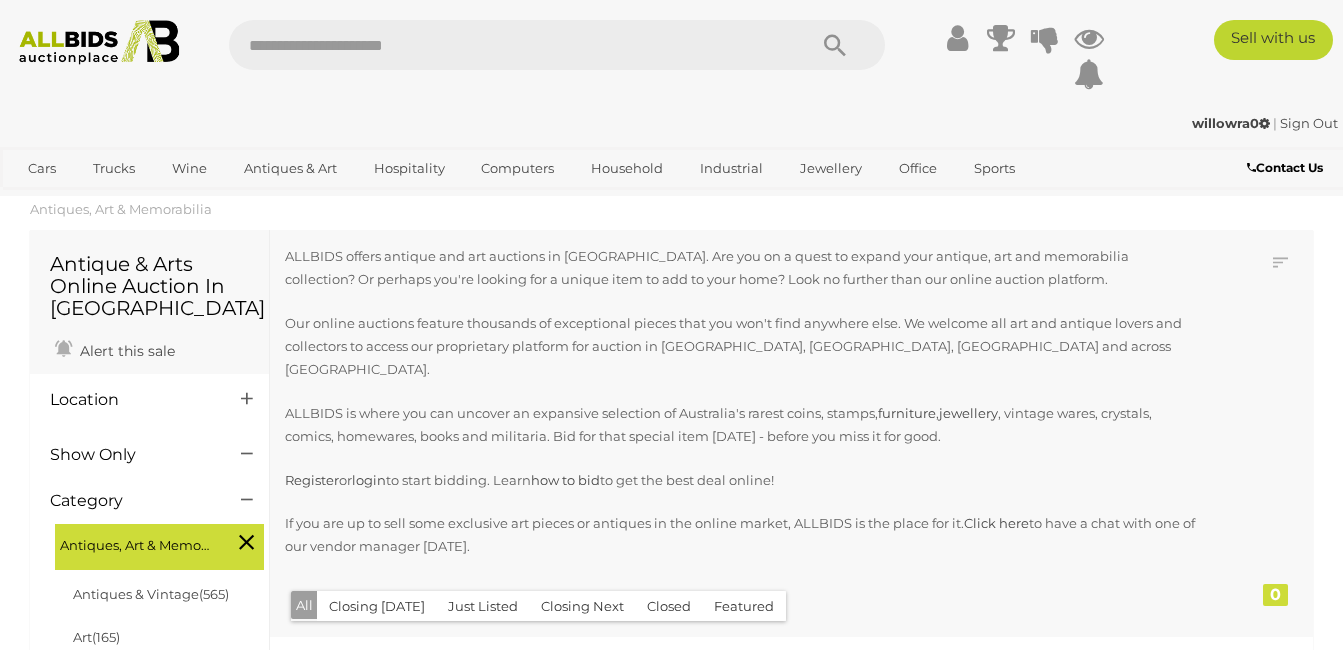 scroll, scrollTop: 0, scrollLeft: 0, axis: both 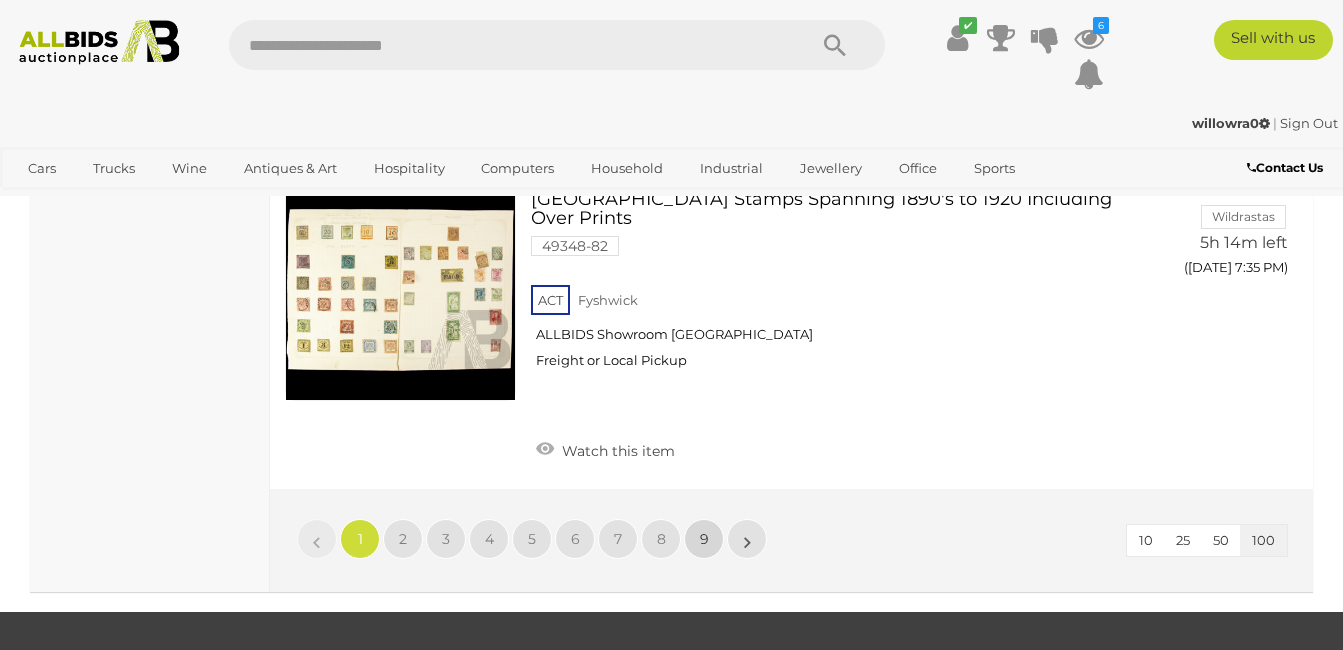 click on "9" at bounding box center [704, 539] 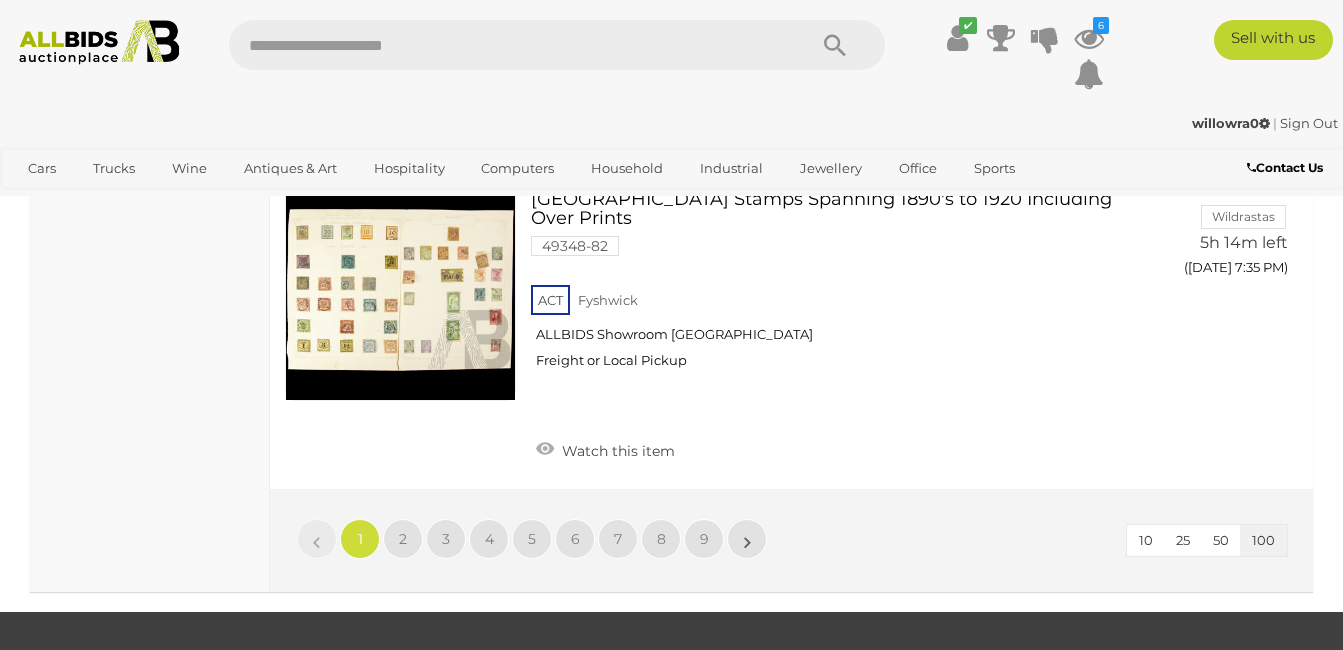 scroll, scrollTop: 446, scrollLeft: 0, axis: vertical 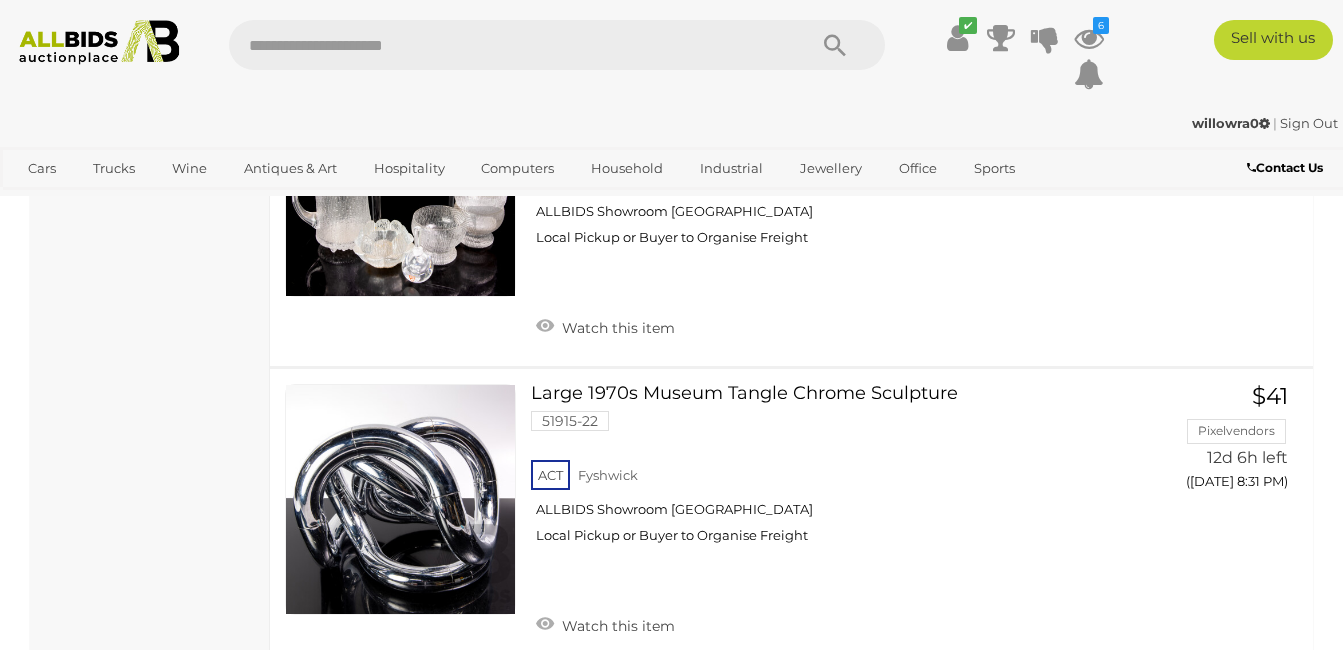 click on "8" at bounding box center (661, 714) 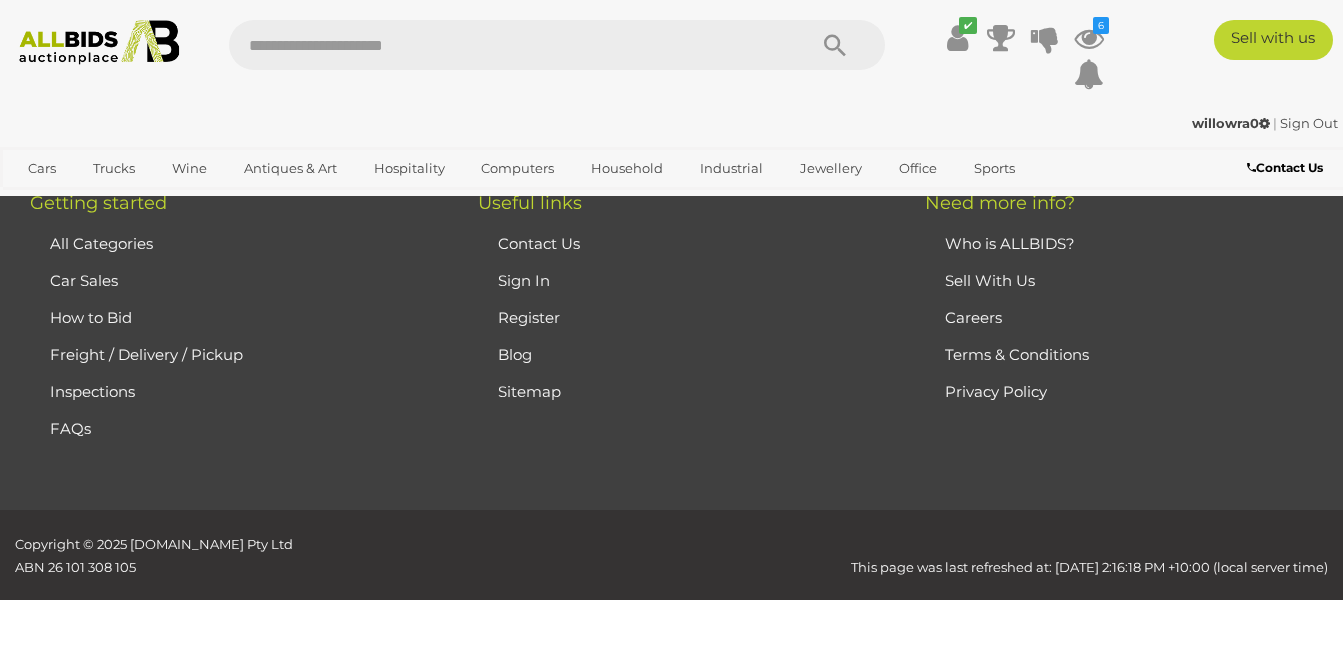 scroll, scrollTop: 446, scrollLeft: 0, axis: vertical 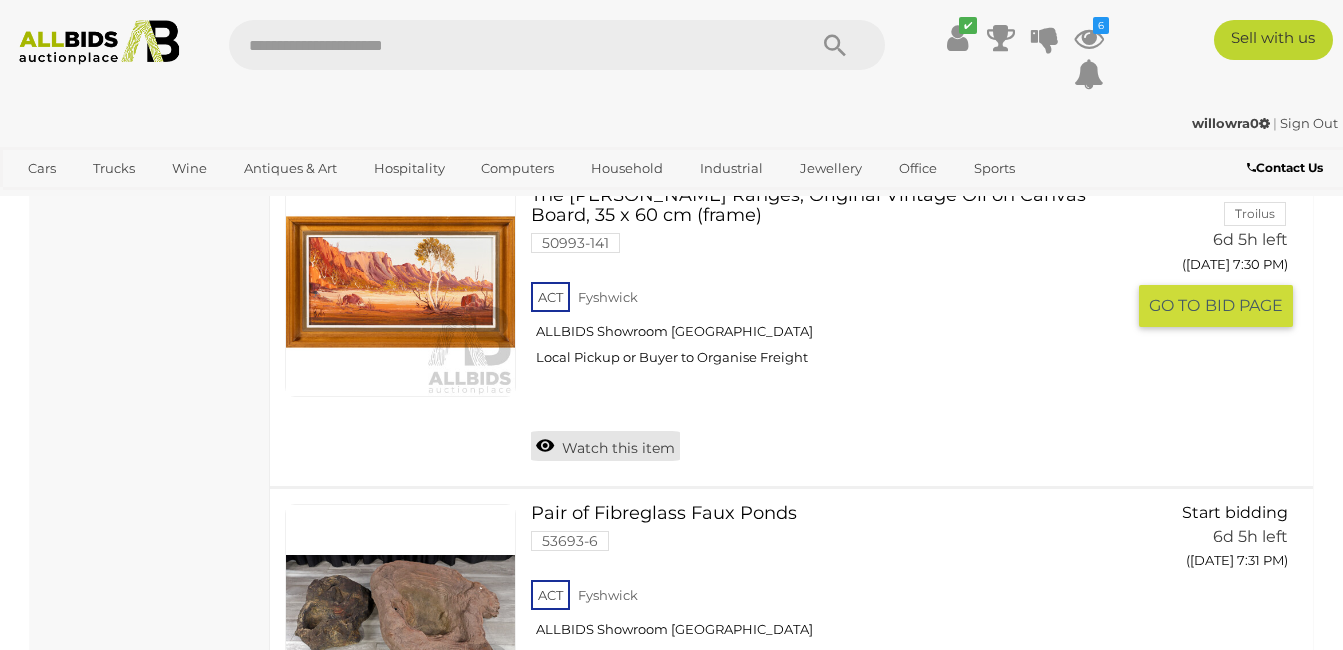 click on "Watch this item" at bounding box center (605, 446) 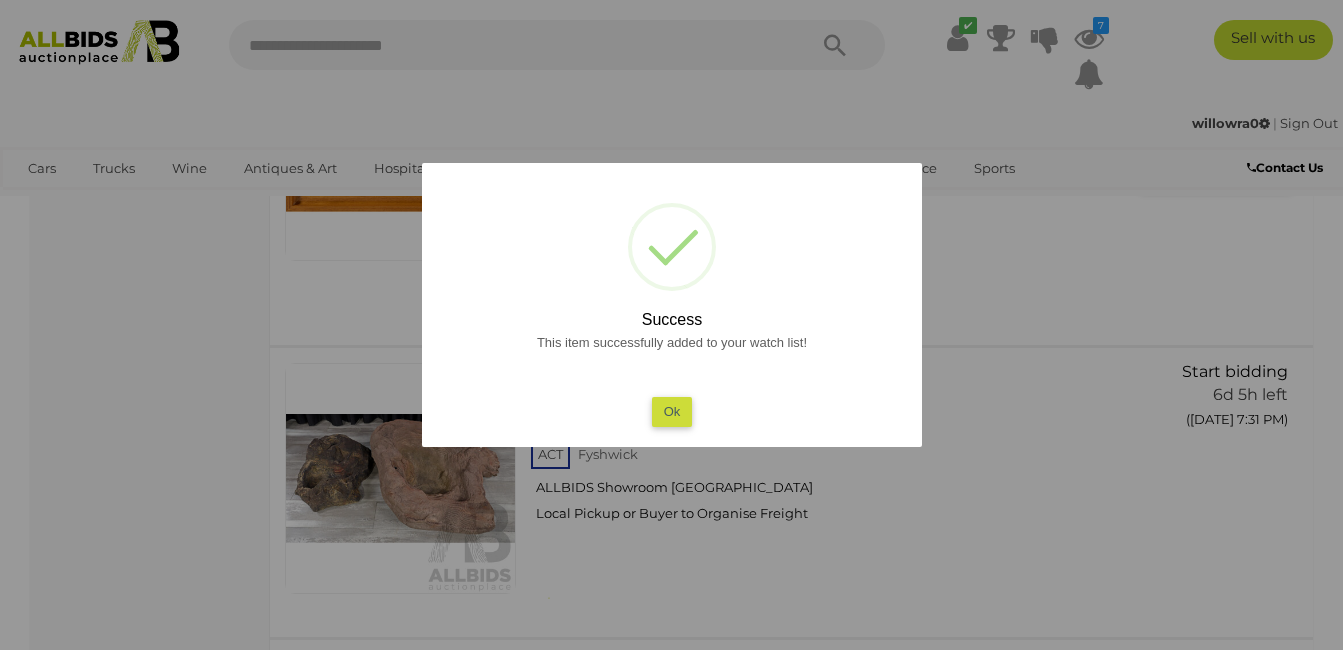 click on "Ok" at bounding box center (671, 411) 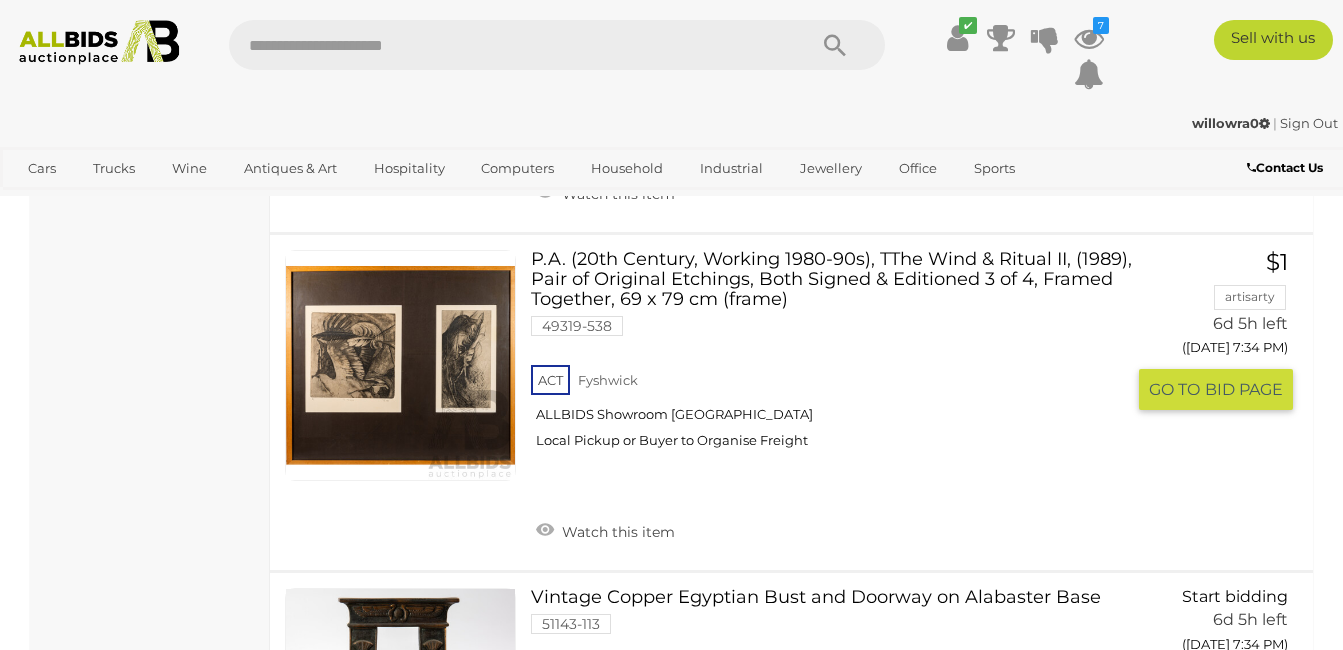 scroll, scrollTop: 10946, scrollLeft: 0, axis: vertical 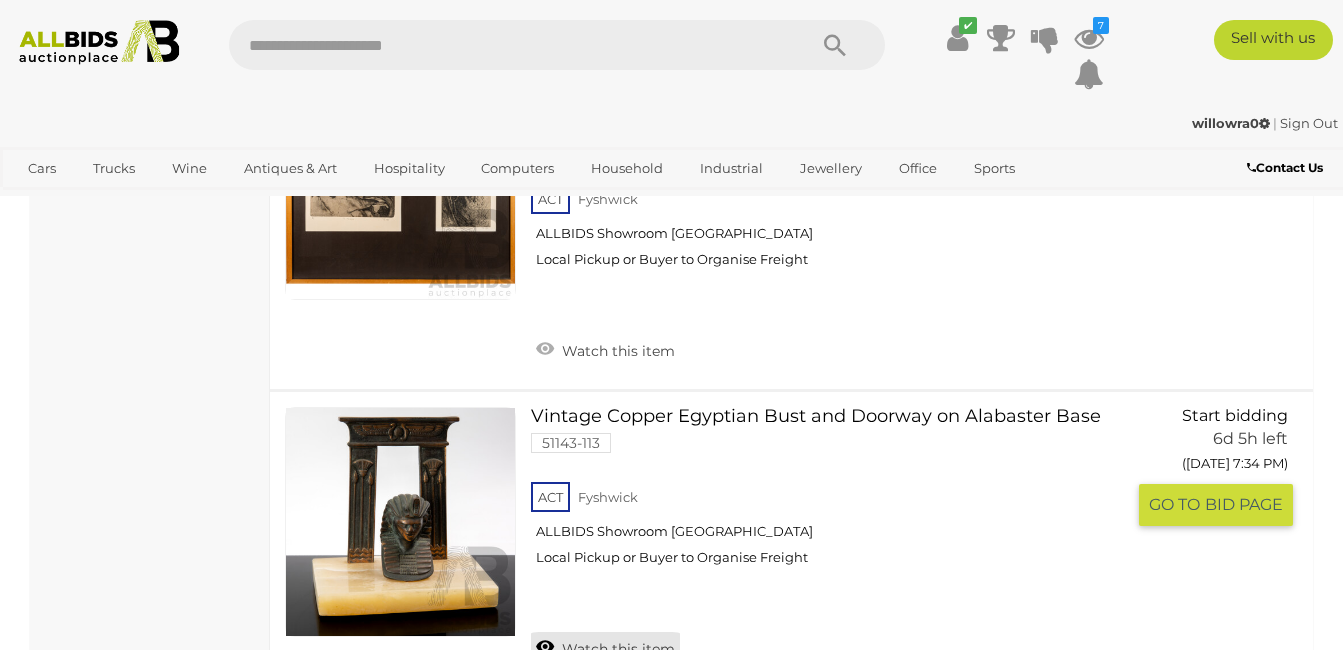 click on "Watch this item" at bounding box center (605, 647) 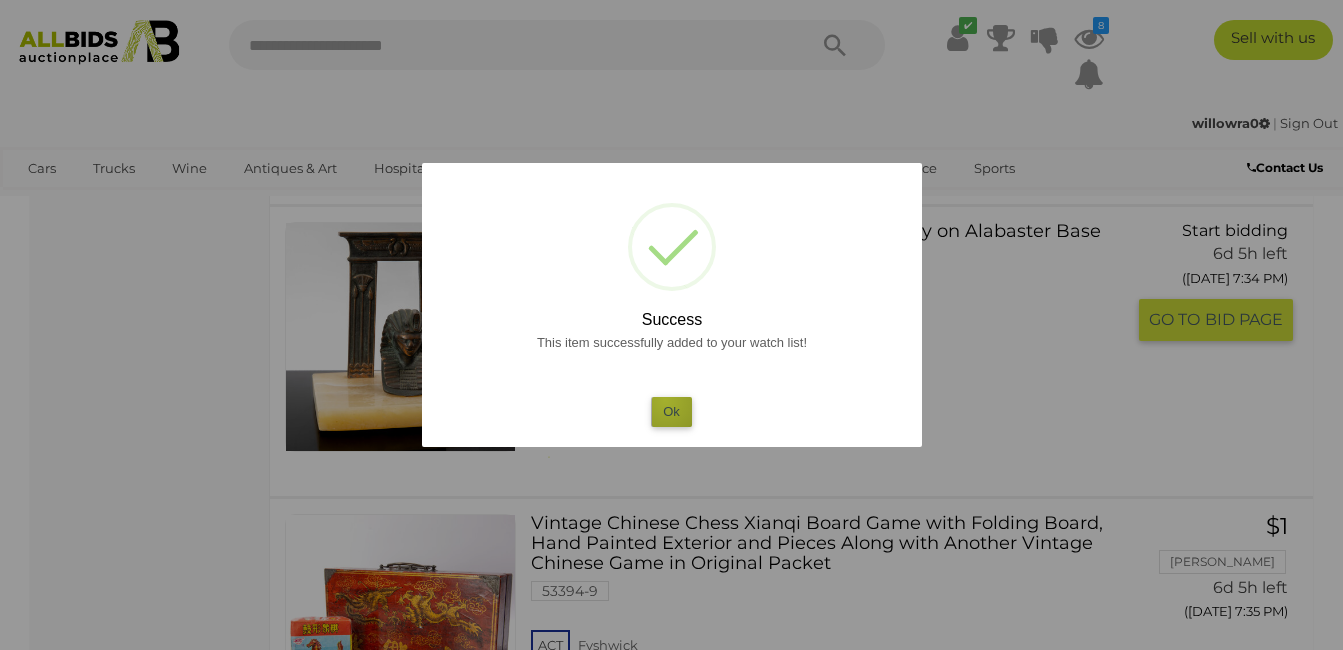 drag, startPoint x: 666, startPoint y: 404, endPoint x: 677, endPoint y: 401, distance: 11.401754 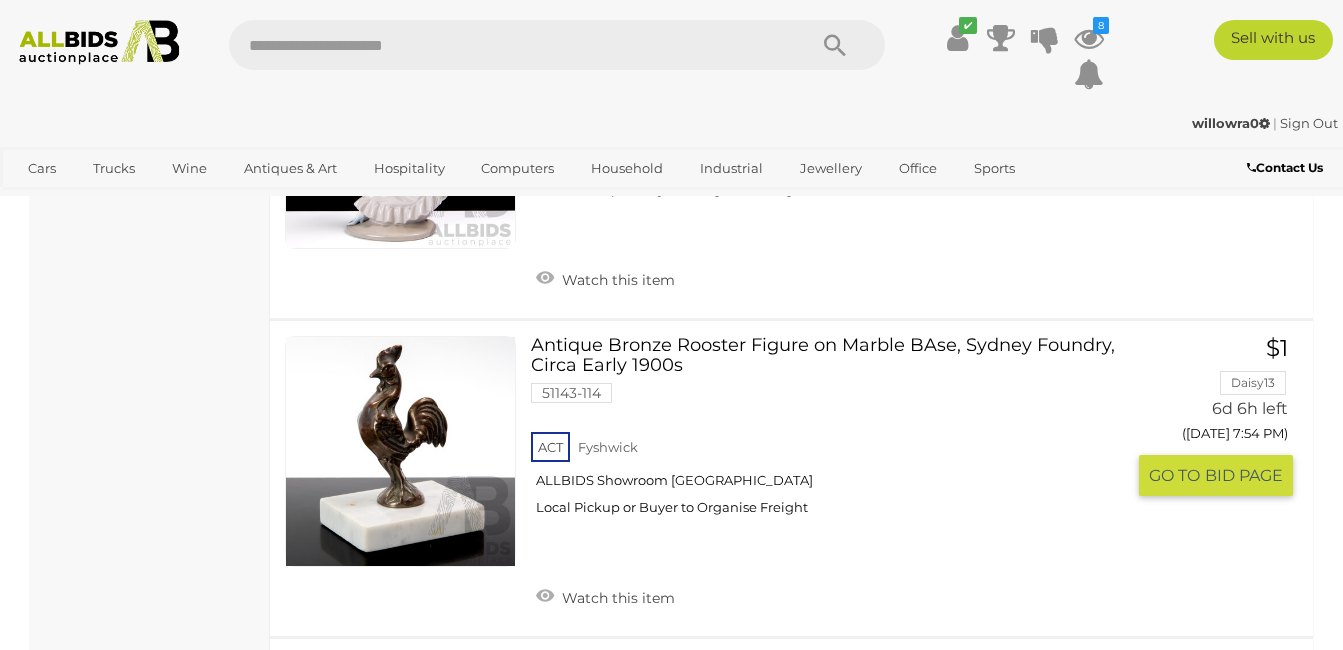 scroll, scrollTop: 20846, scrollLeft: 0, axis: vertical 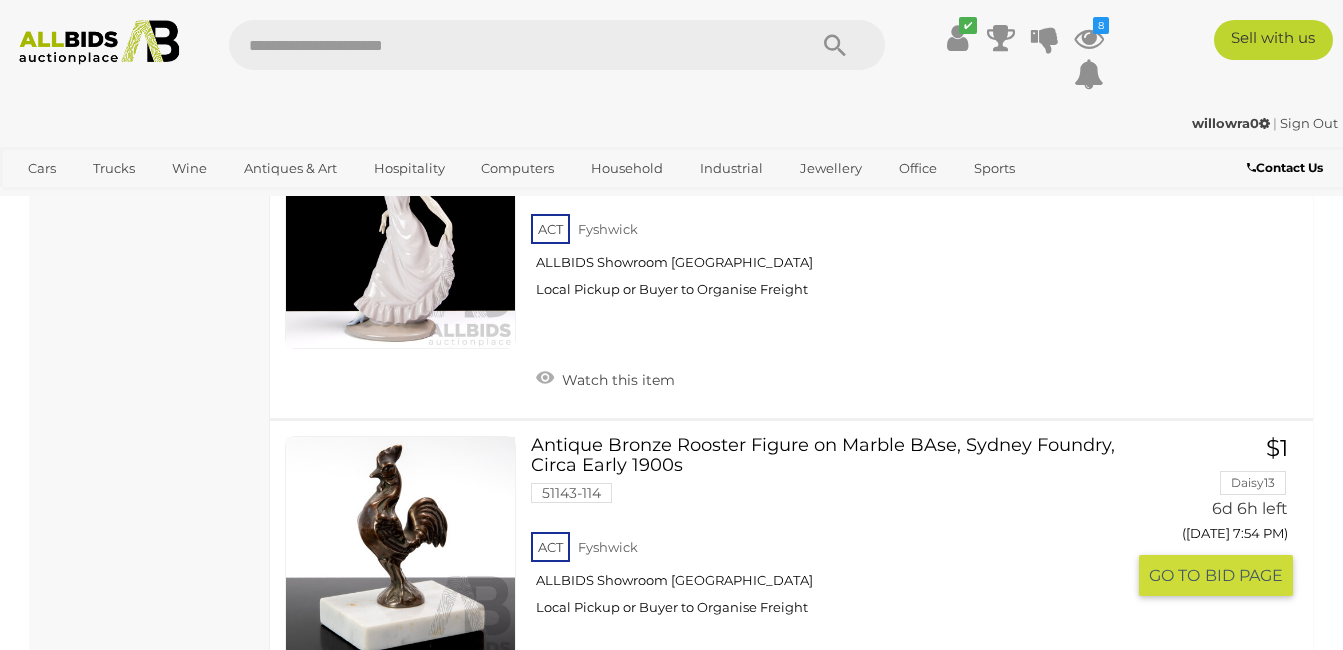 click on "Watch this item" at bounding box center [605, 696] 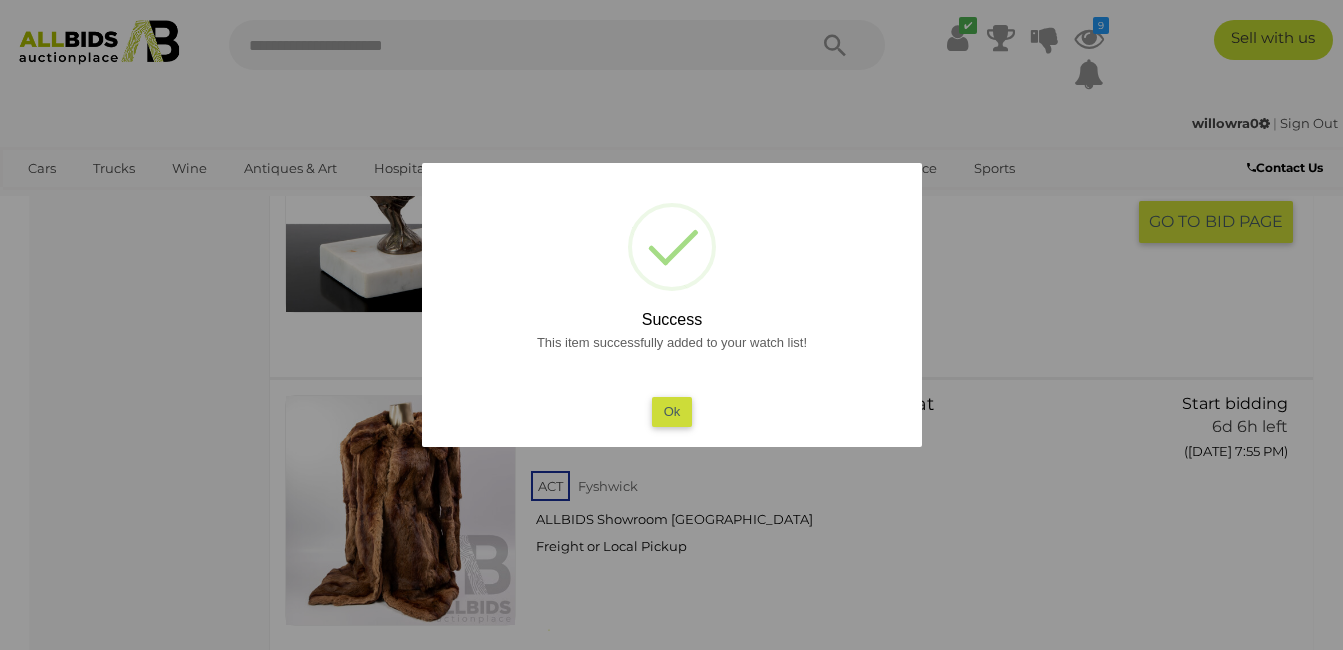 drag, startPoint x: 669, startPoint y: 402, endPoint x: 1098, endPoint y: 351, distance: 432.02084 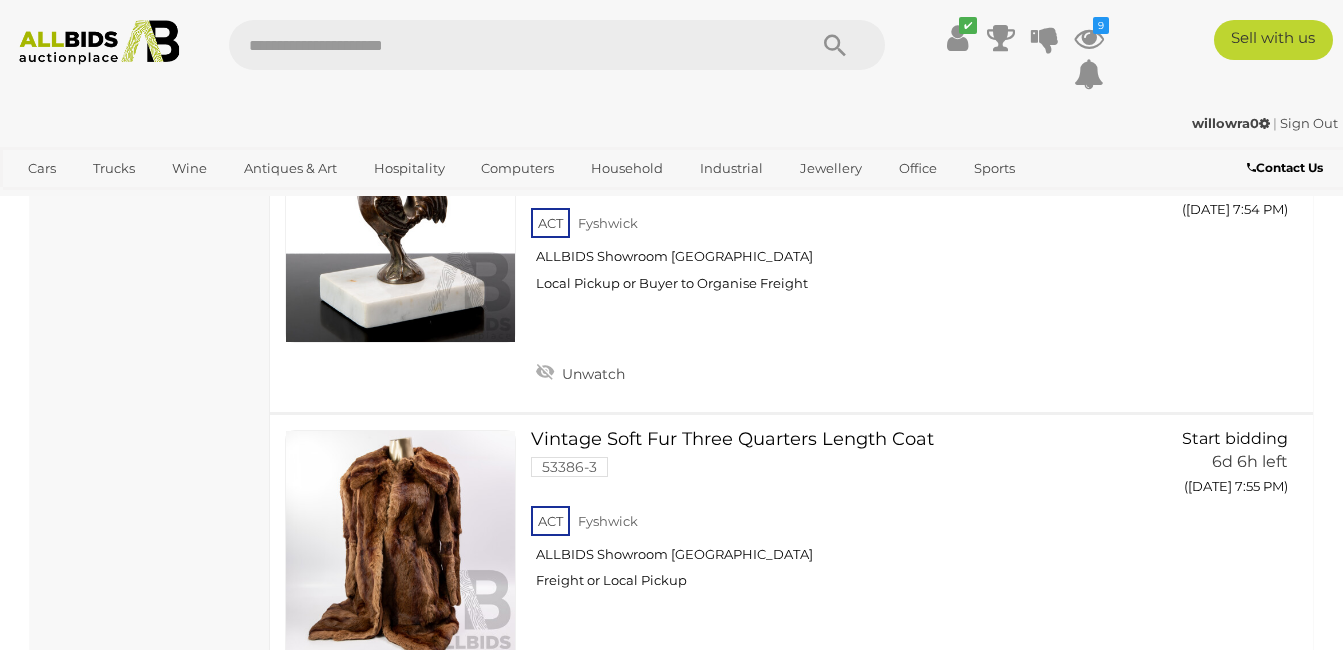scroll, scrollTop: 21146, scrollLeft: 0, axis: vertical 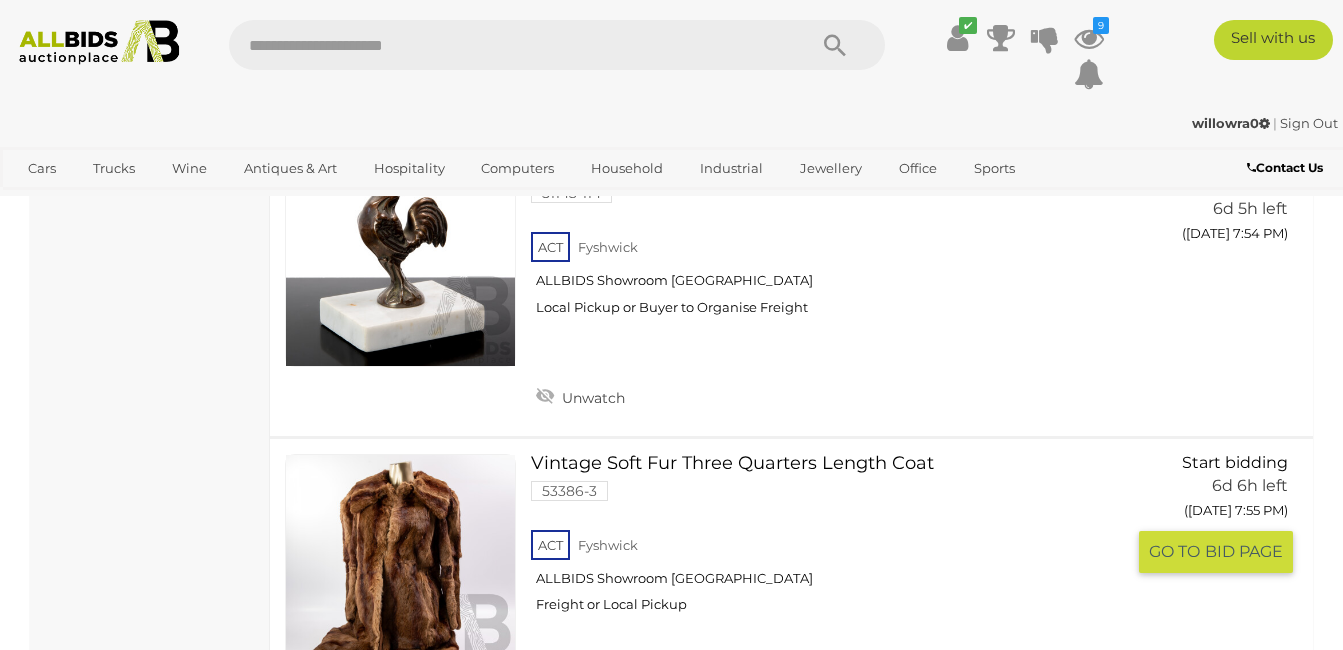 click on "Watch this item" at bounding box center (605, 694) 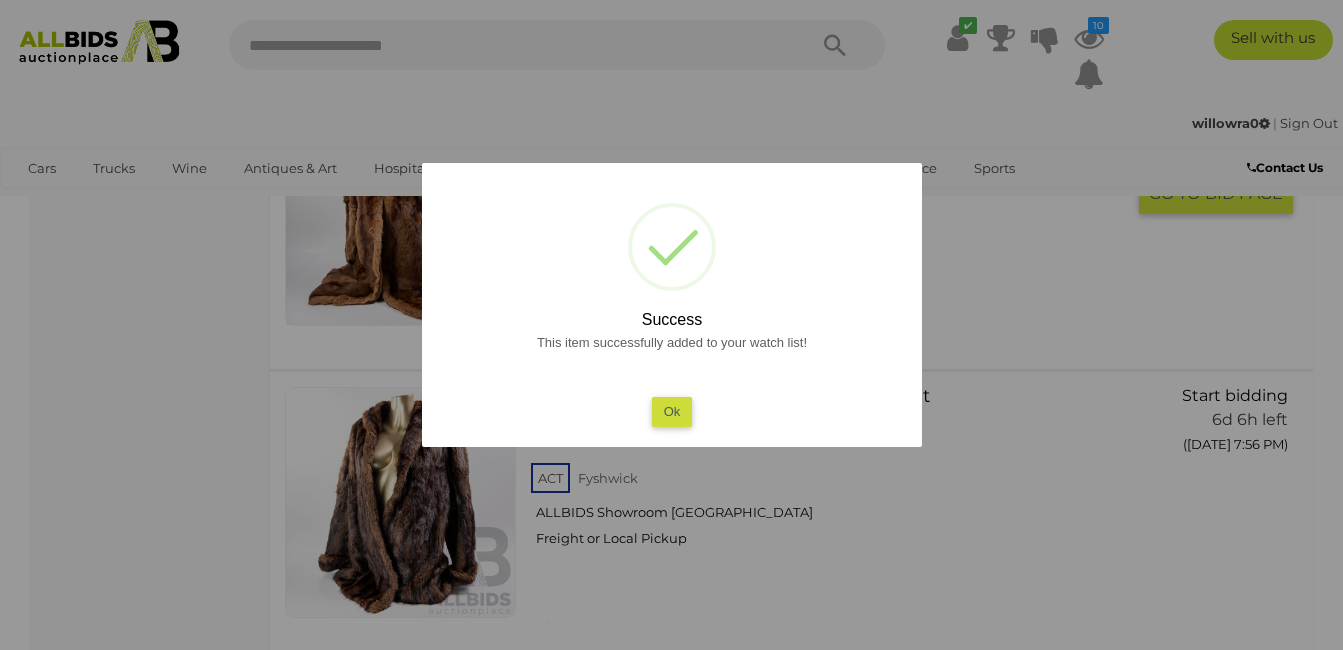 click on "Ok" at bounding box center (671, 411) 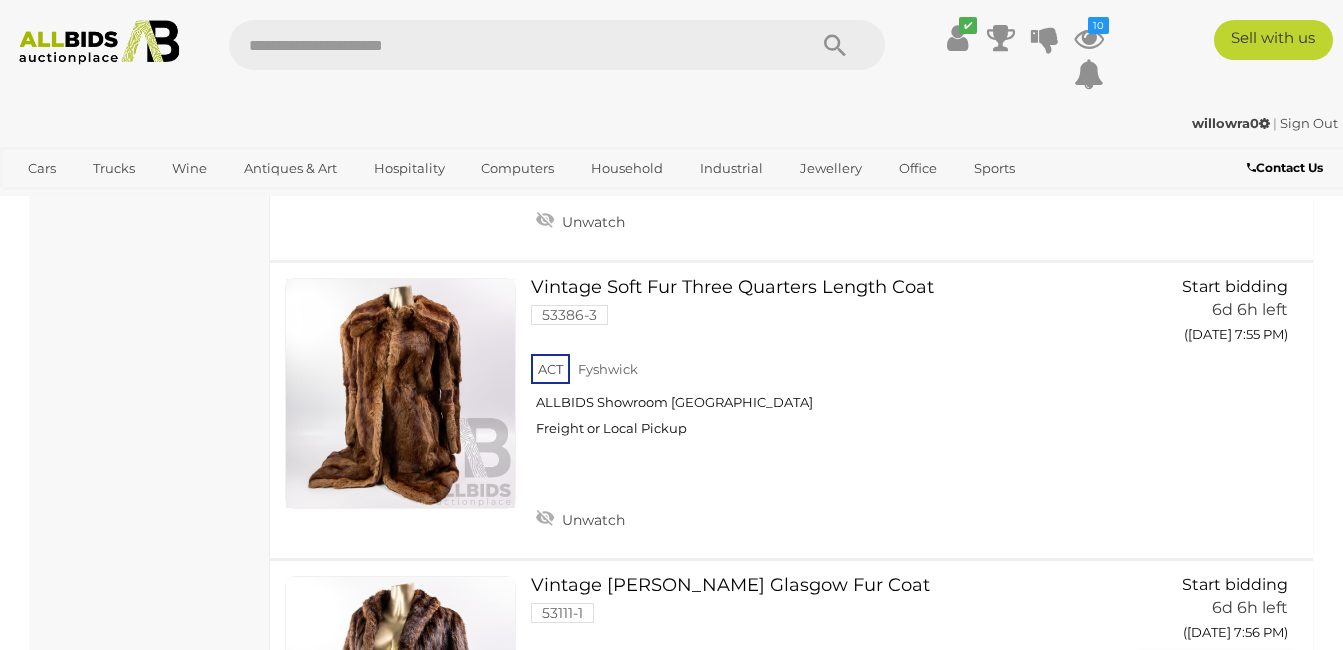 scroll, scrollTop: 21446, scrollLeft: 0, axis: vertical 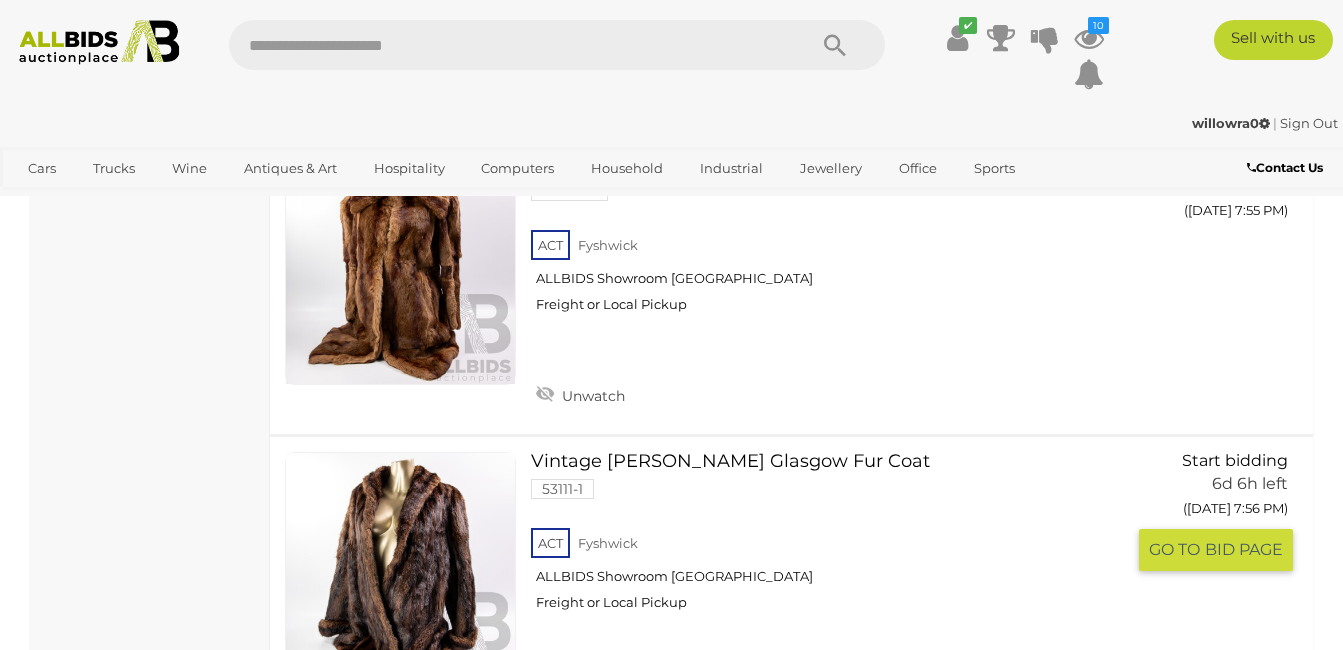 drag, startPoint x: 544, startPoint y: 486, endPoint x: 744, endPoint y: 446, distance: 203.96078 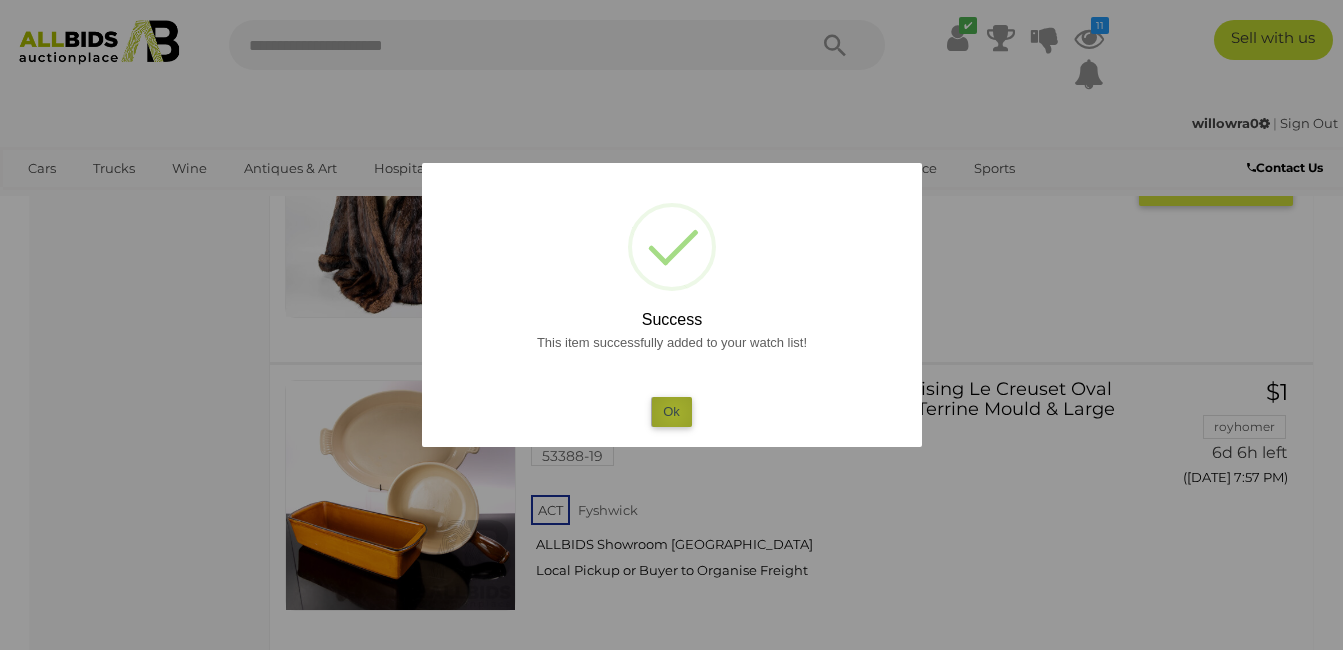 click on "Ok" at bounding box center (671, 411) 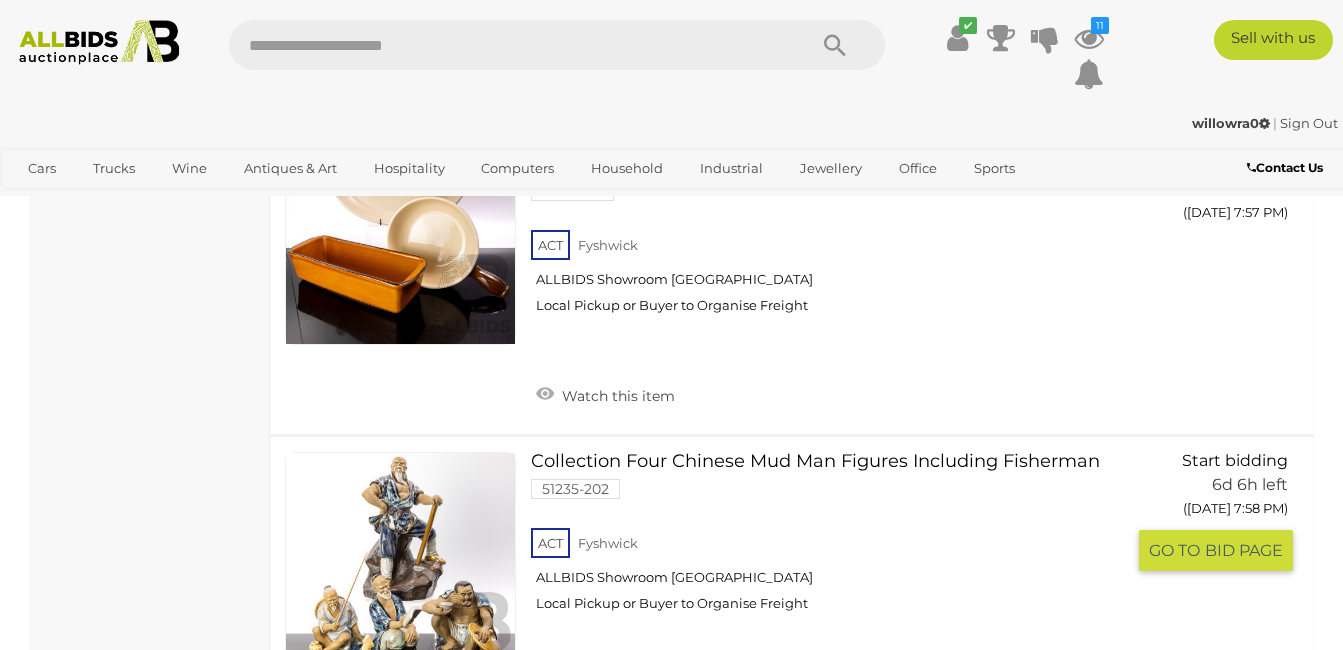 scroll, scrollTop: 22046, scrollLeft: 0, axis: vertical 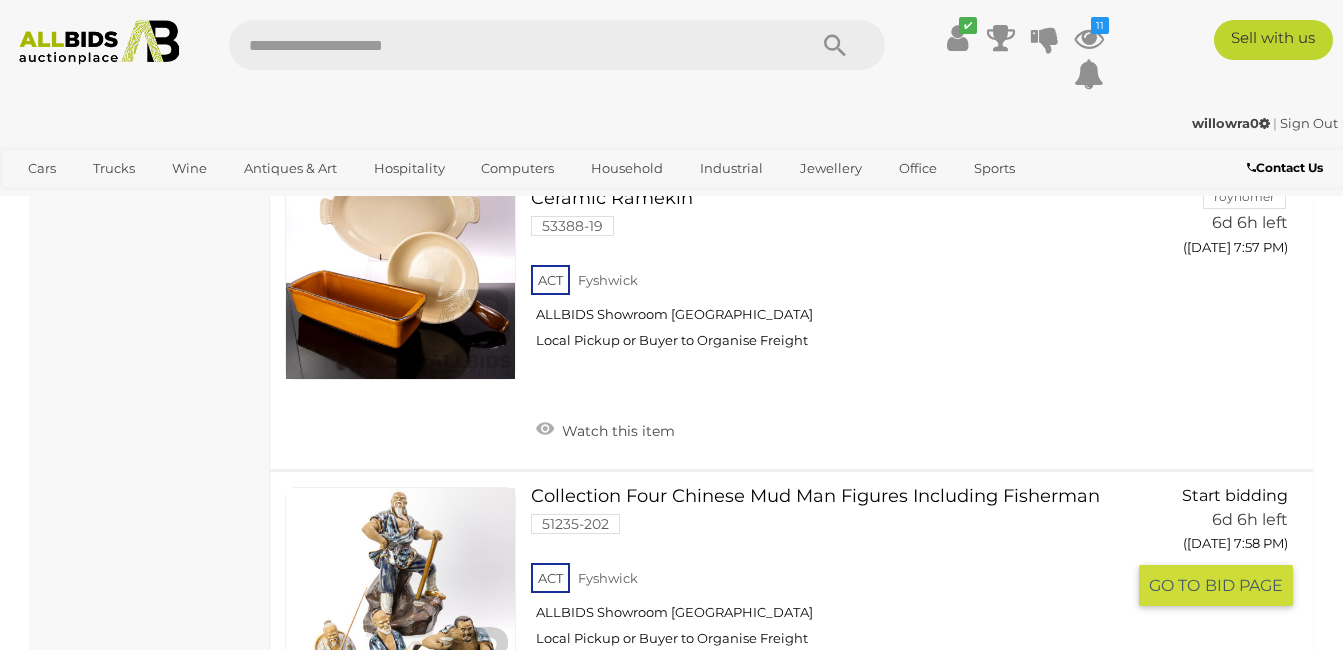 click on "Watch this item" at bounding box center (605, 727) 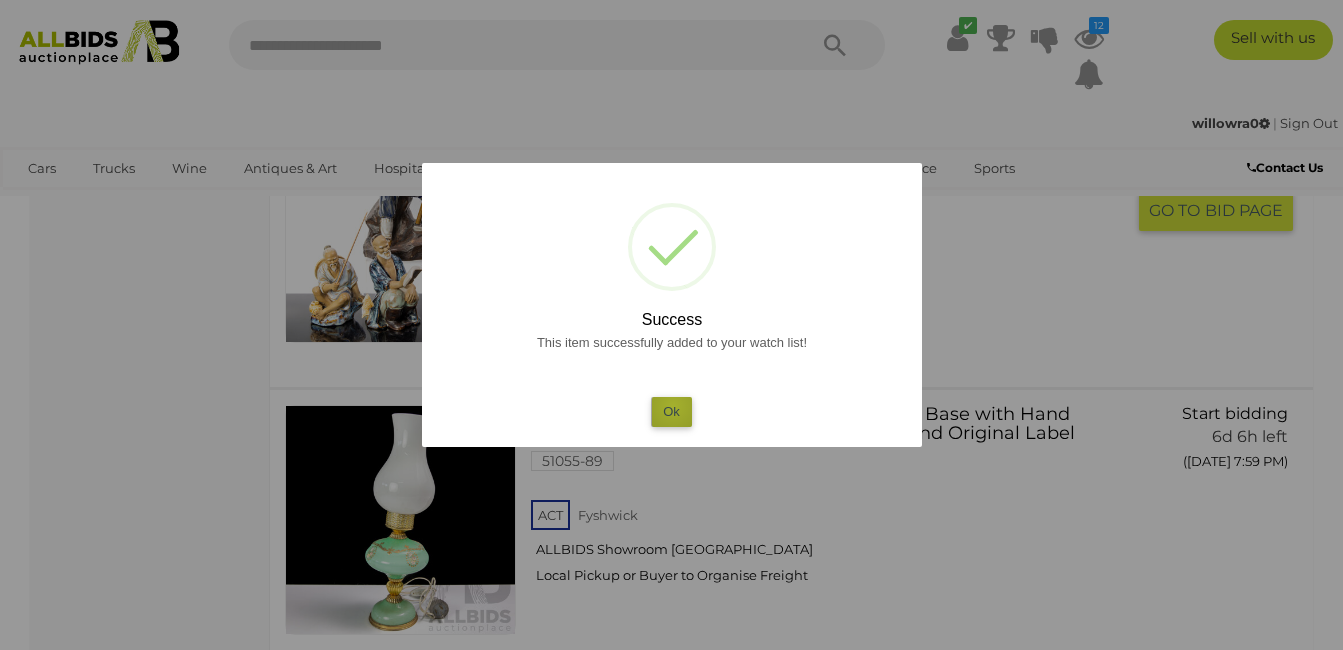 click on "Ok" at bounding box center [671, 411] 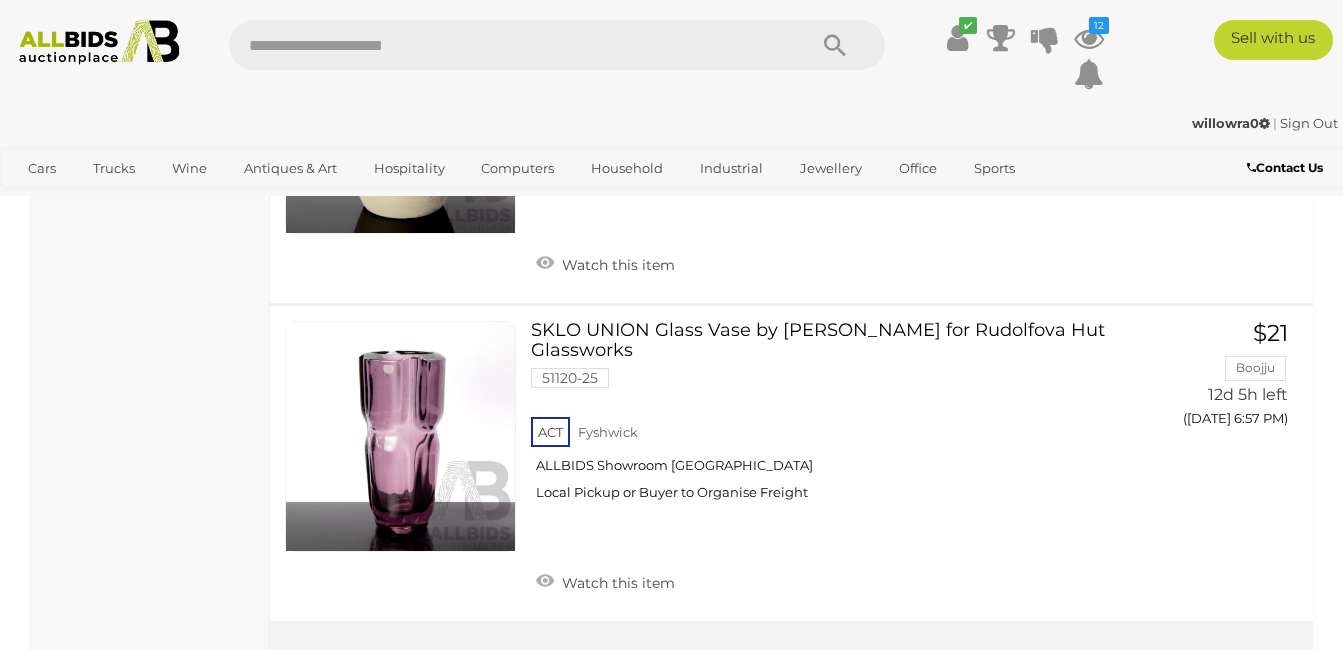 scroll, scrollTop: 31546, scrollLeft: 0, axis: vertical 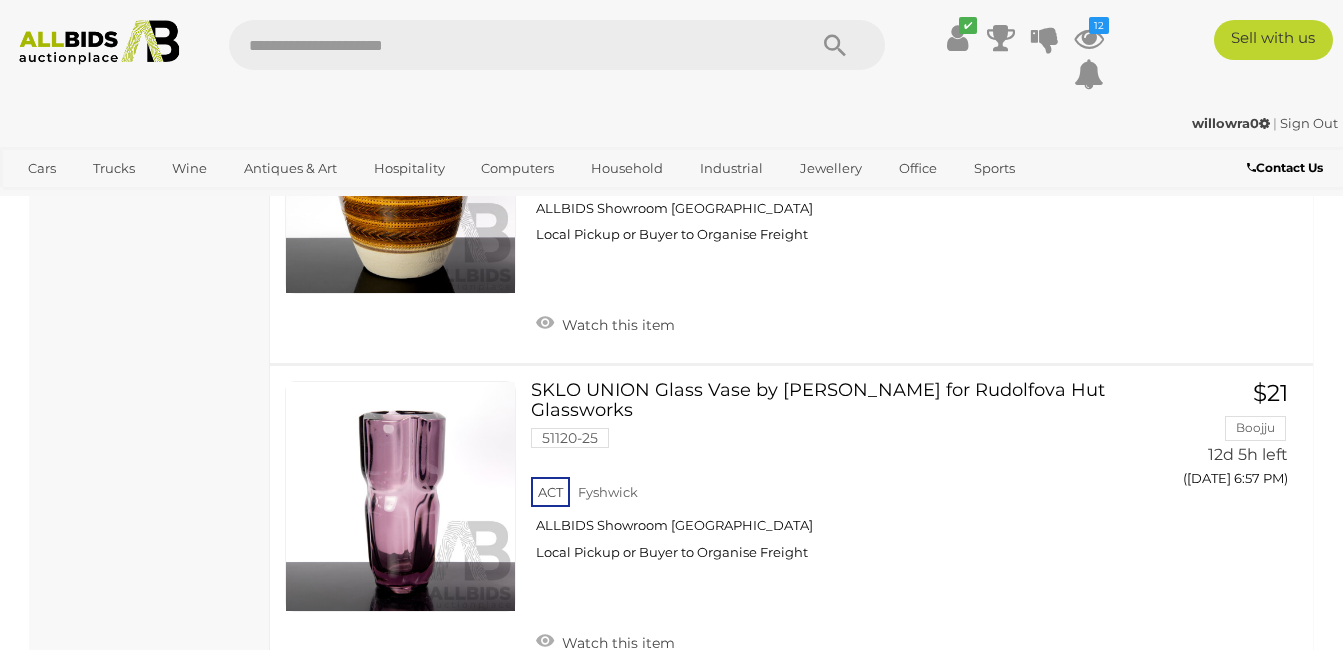 click on "7" at bounding box center [618, 731] 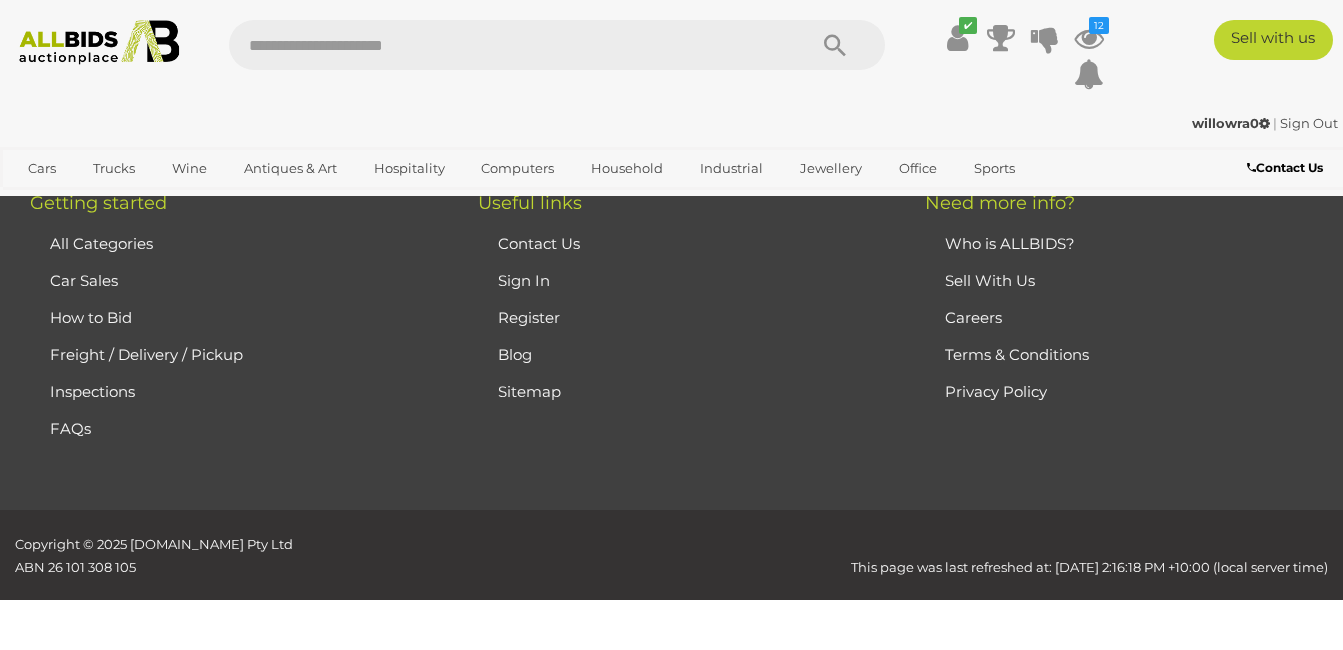scroll, scrollTop: 446, scrollLeft: 0, axis: vertical 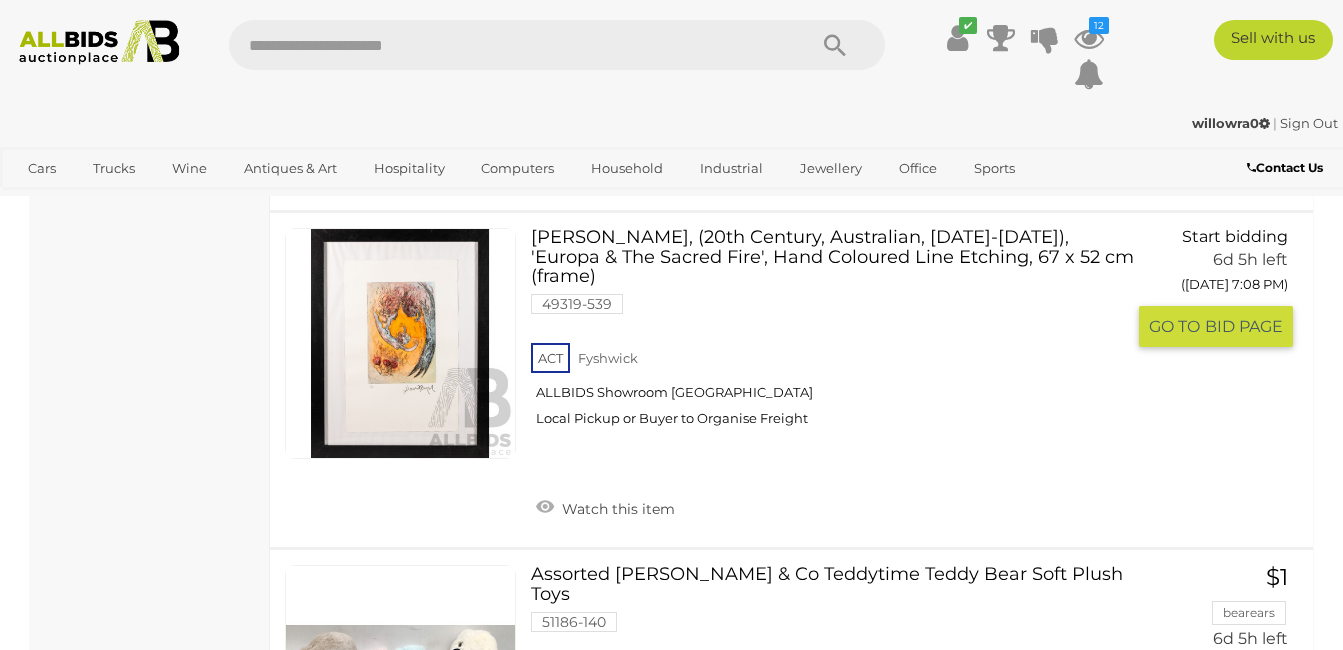 drag, startPoint x: 0, startPoint y: 0, endPoint x: 1070, endPoint y: 415, distance: 1147.6606 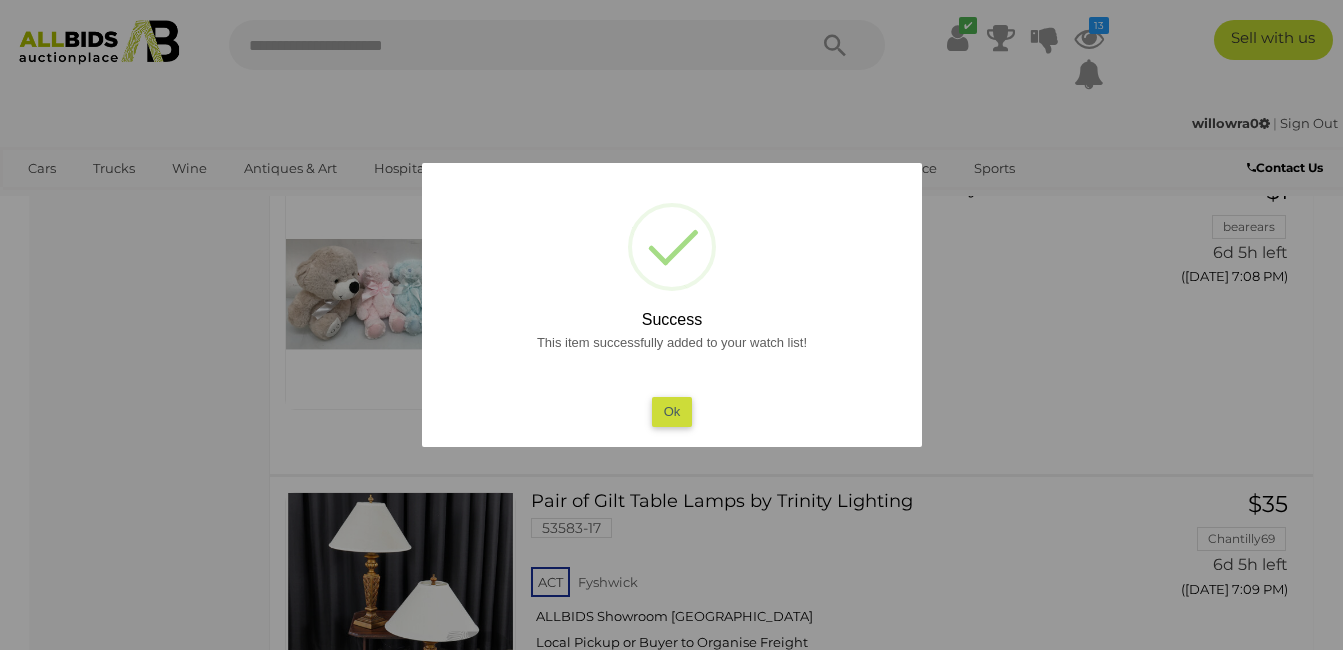 scroll, scrollTop: 22546, scrollLeft: 0, axis: vertical 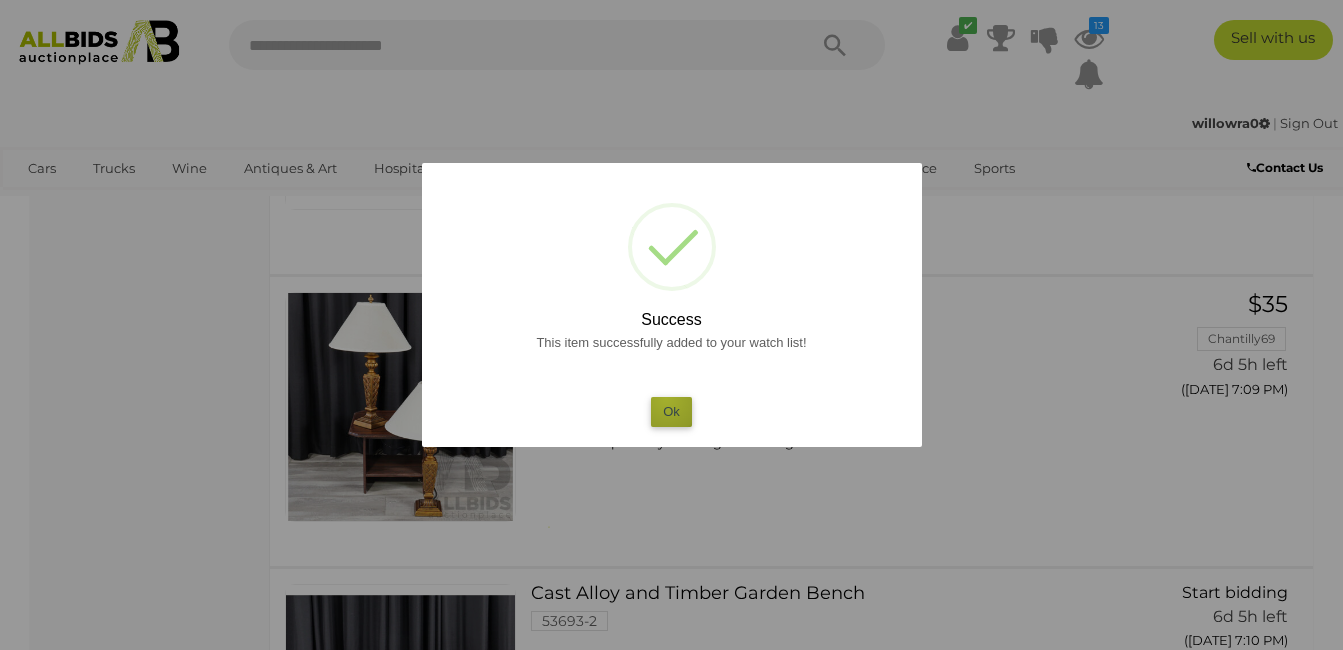 drag, startPoint x: 666, startPoint y: 398, endPoint x: 979, endPoint y: 374, distance: 313.9188 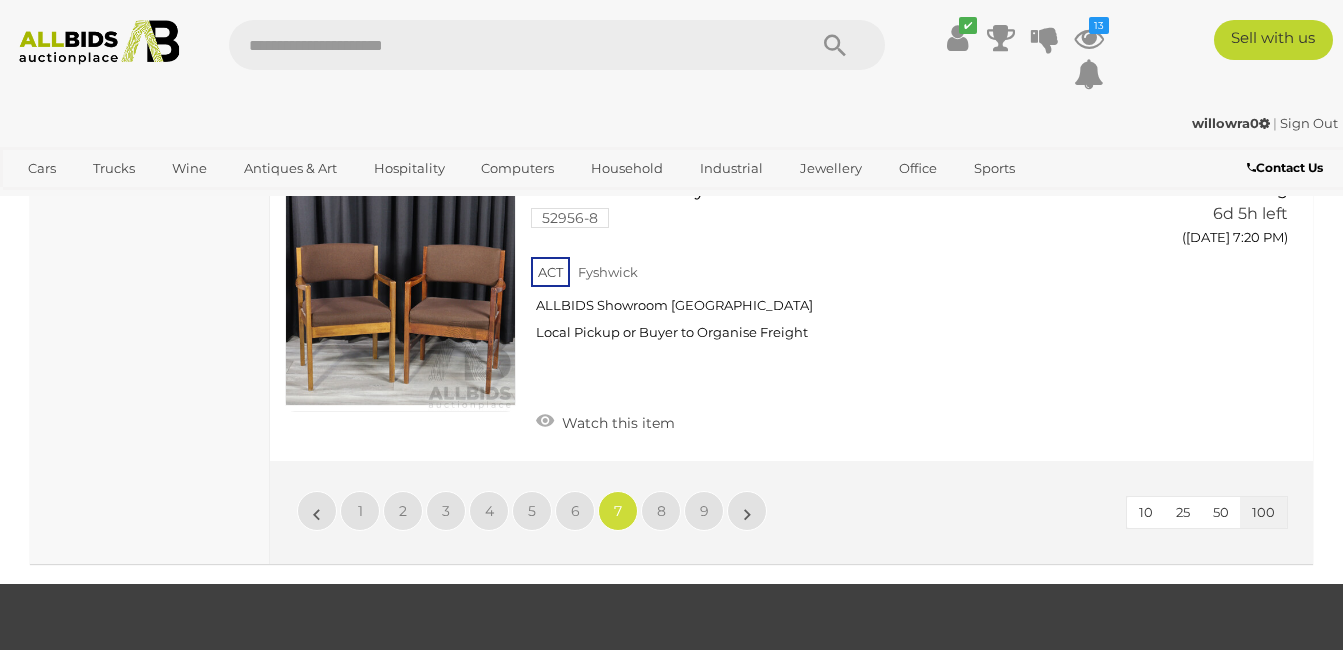 scroll, scrollTop: 31346, scrollLeft: 0, axis: vertical 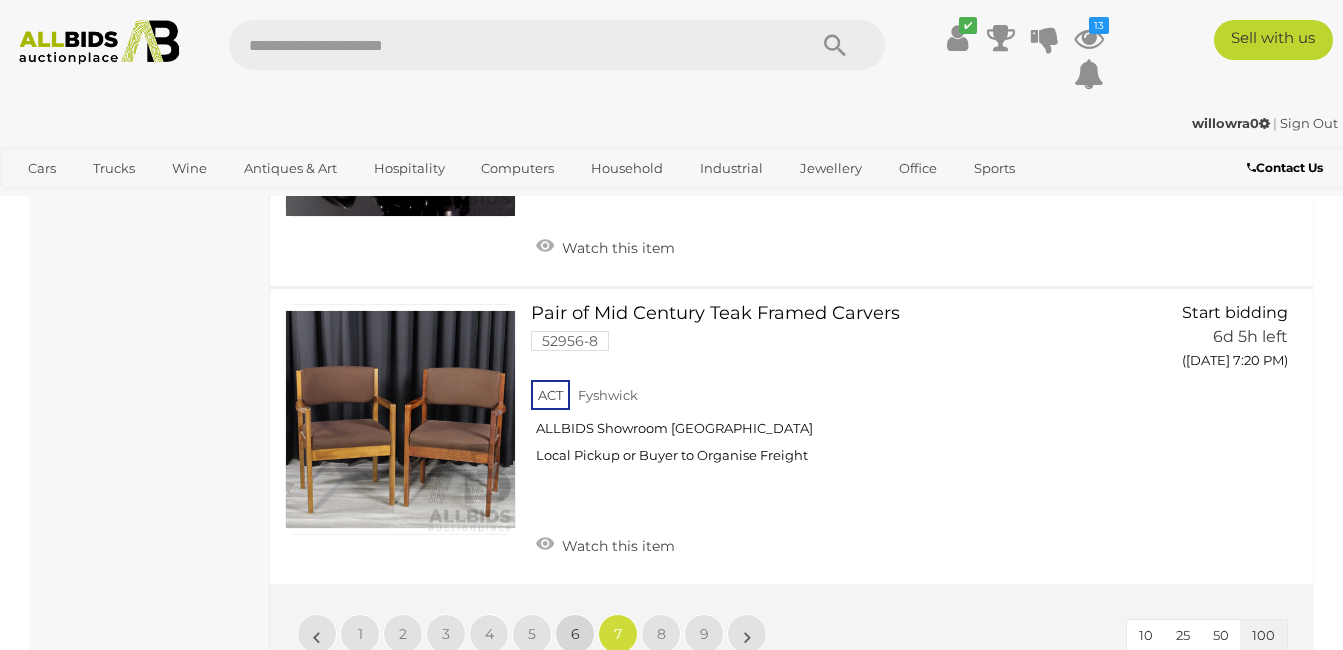 click on "6" at bounding box center [575, 634] 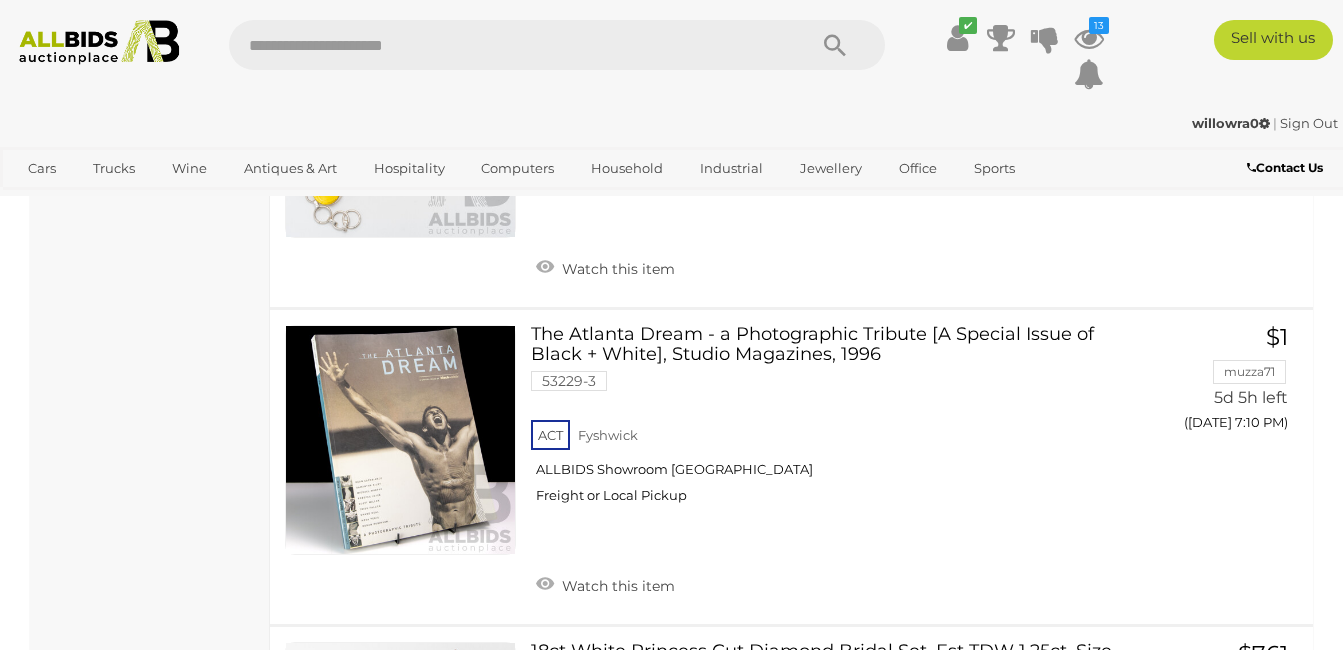 scroll, scrollTop: 10346, scrollLeft: 0, axis: vertical 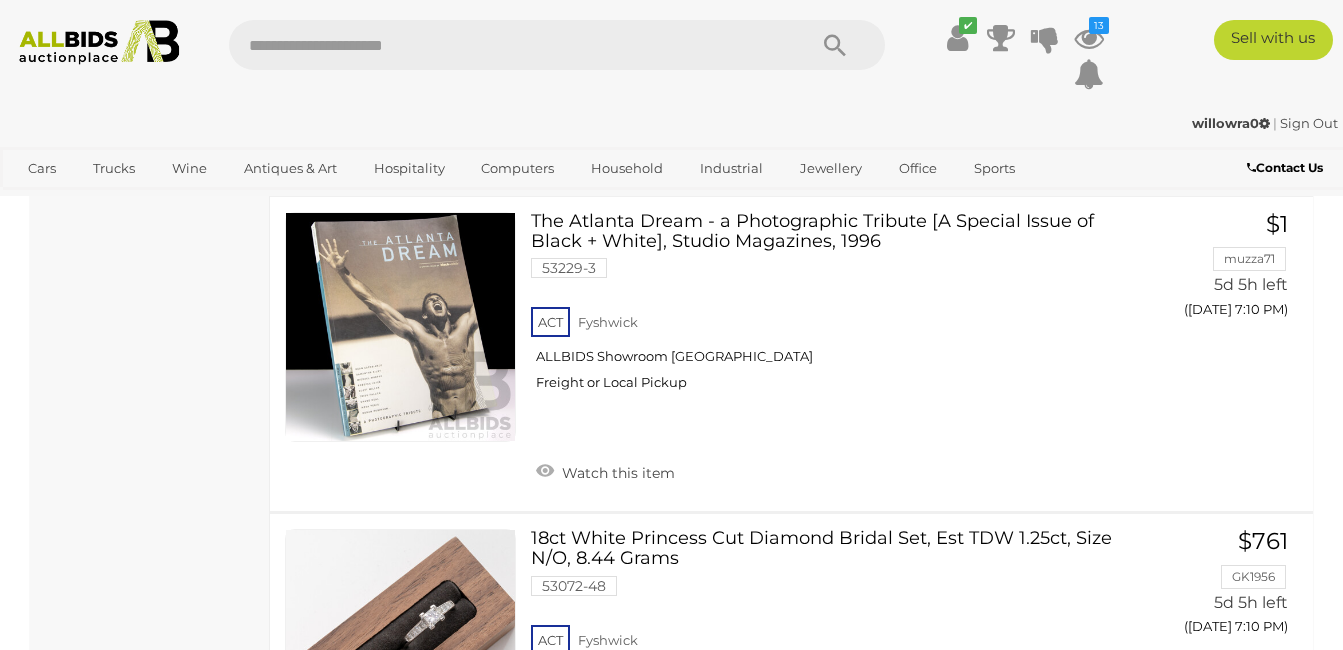 click on "Sign Out" at bounding box center (1309, 123) 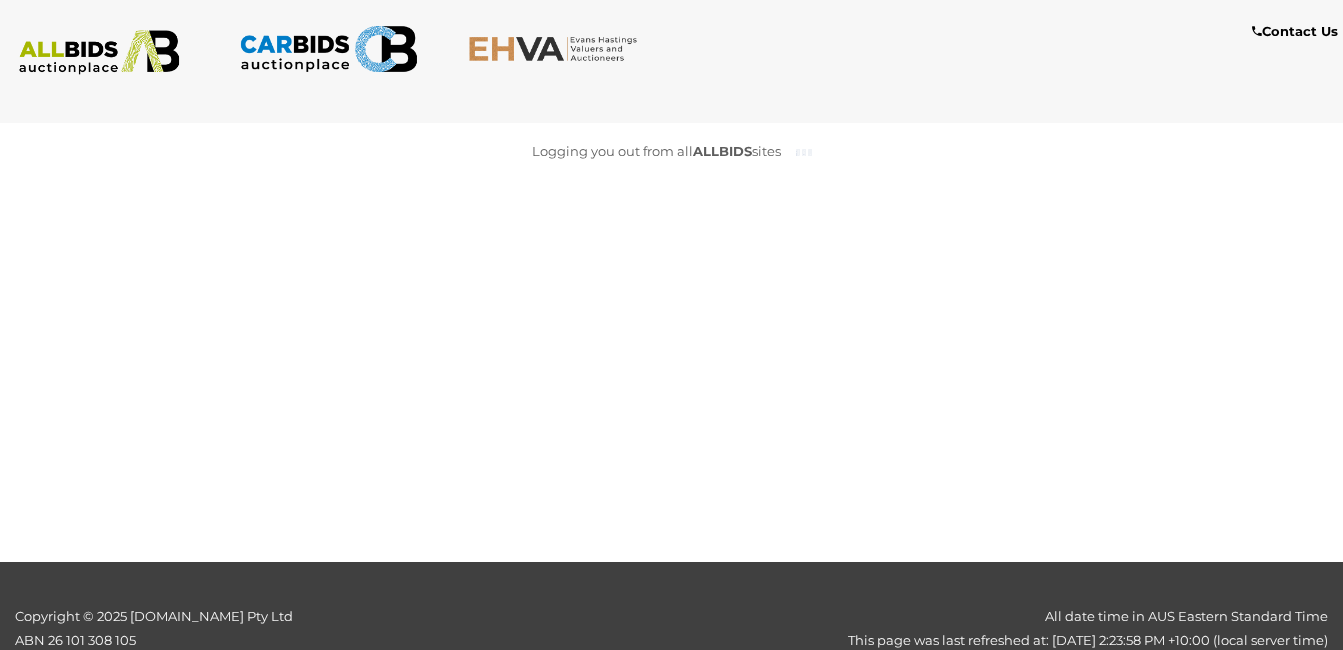 scroll, scrollTop: 0, scrollLeft: 0, axis: both 